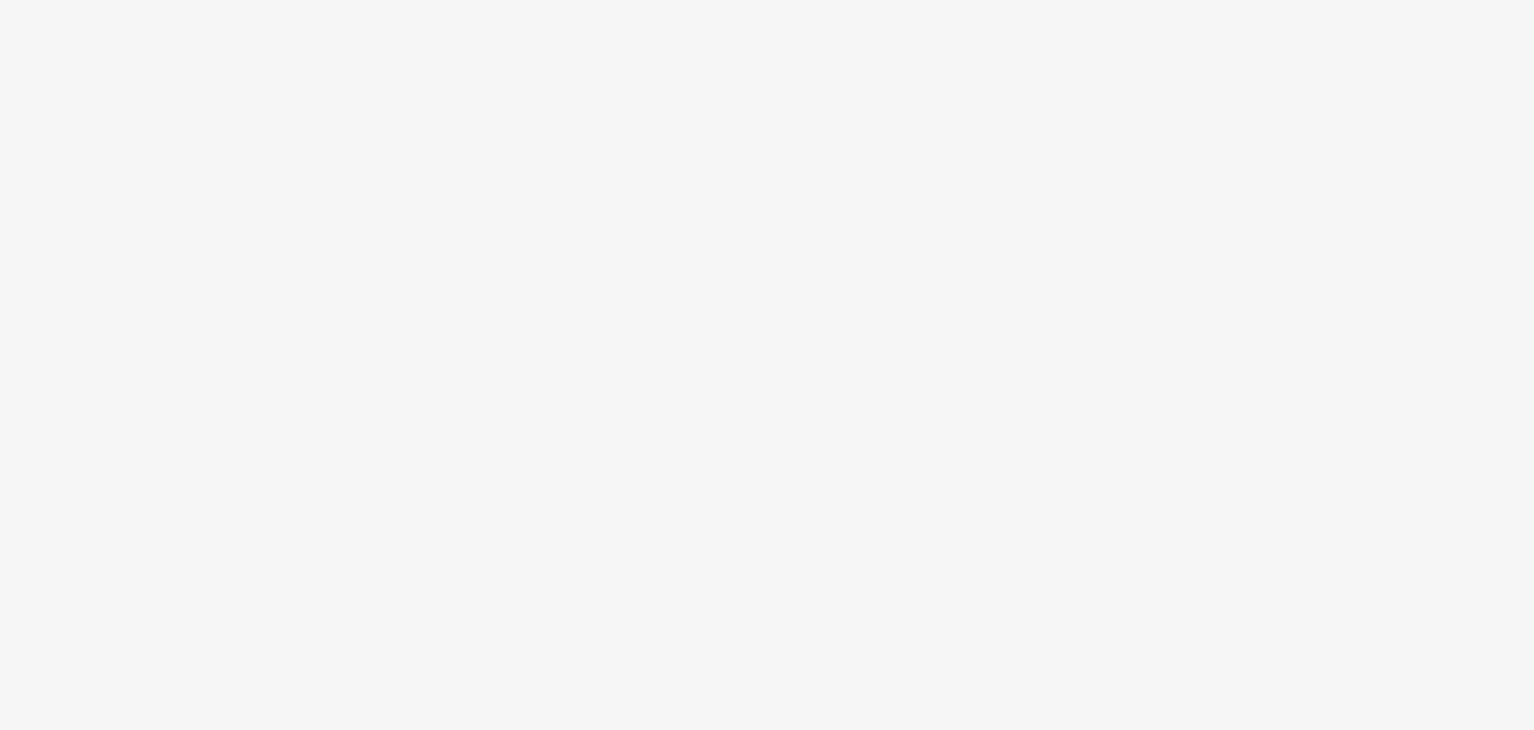 scroll, scrollTop: 0, scrollLeft: 0, axis: both 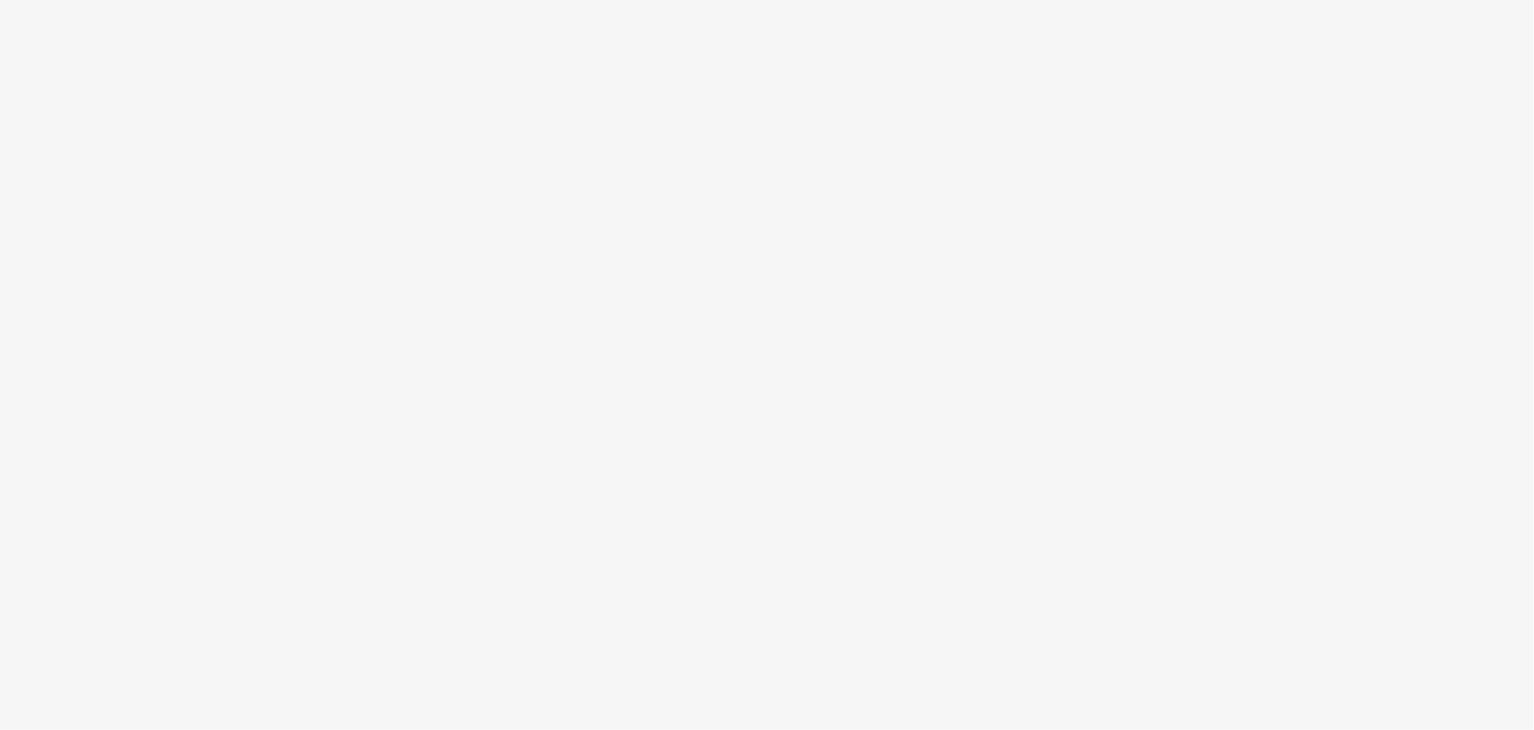 click at bounding box center (767, 365) 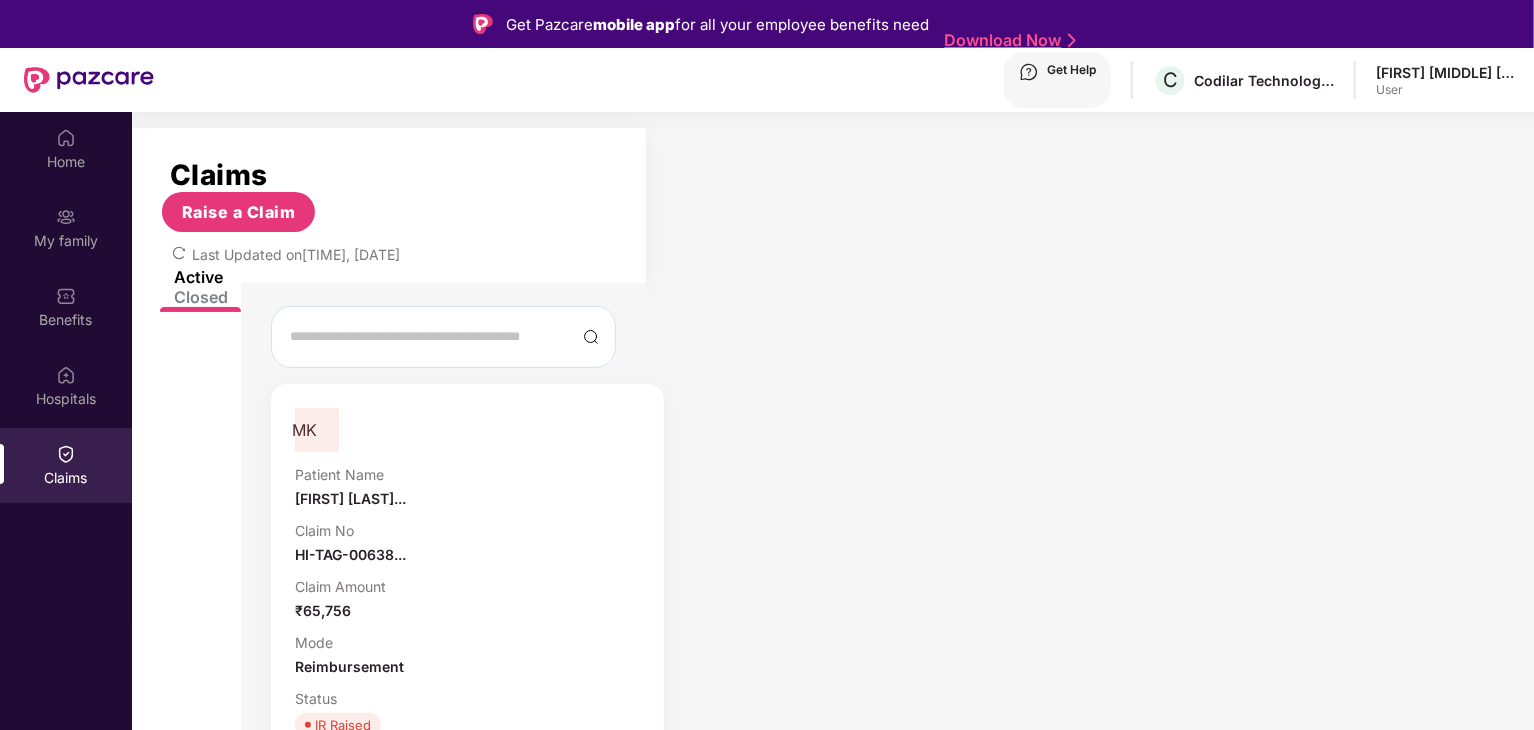 click on "[TICKET_NO]" at bounding box center (467, 868) 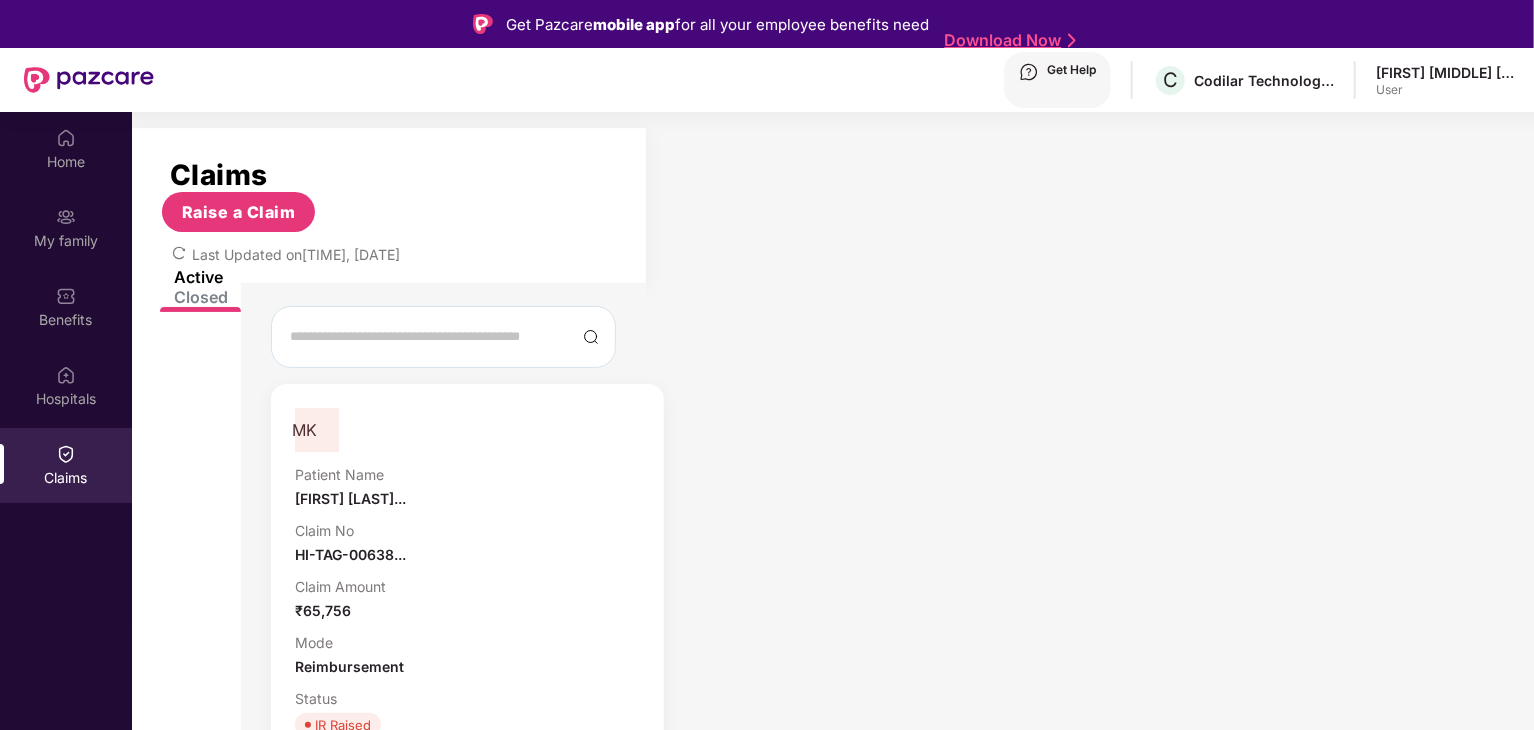 click at bounding box center [373, 789] 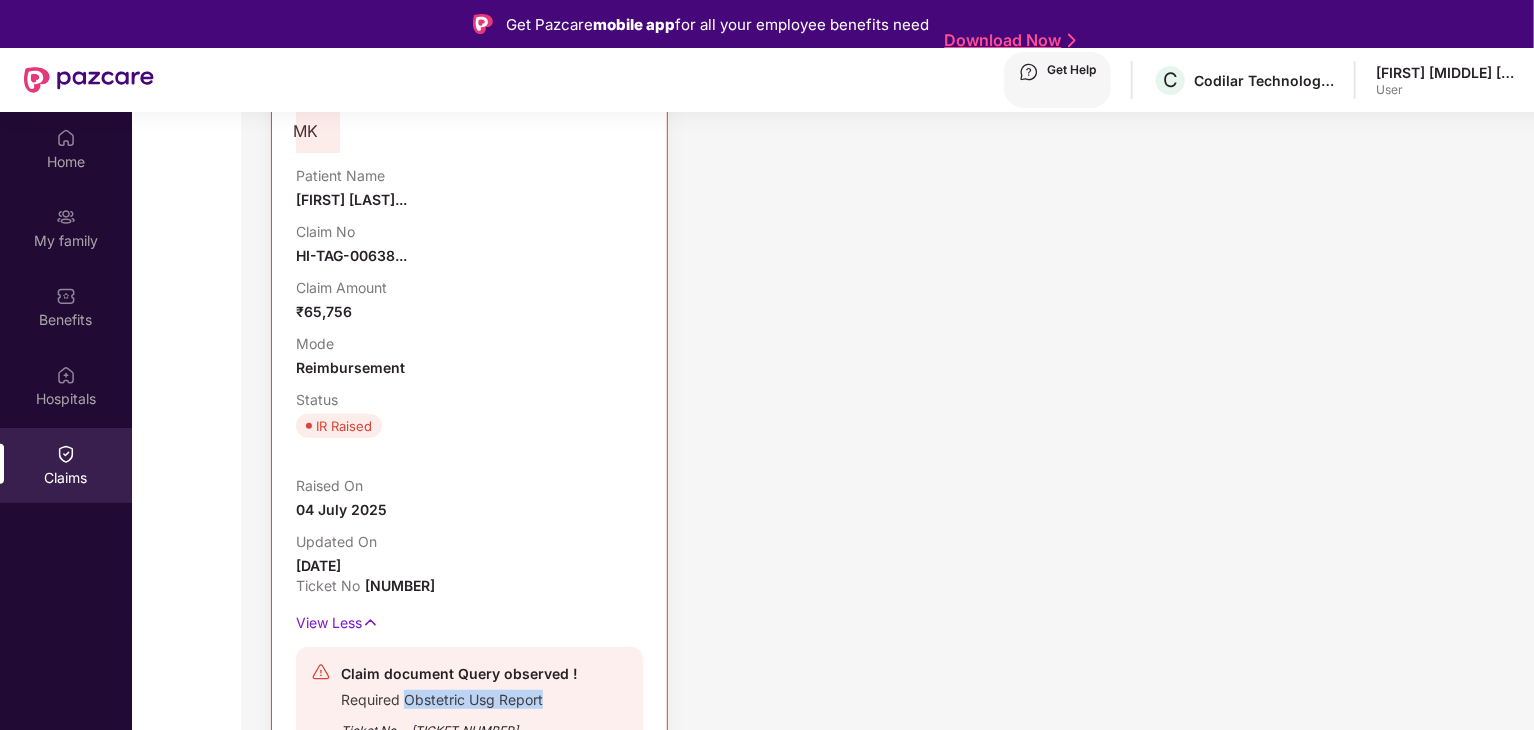 scroll, scrollTop: 458, scrollLeft: 0, axis: vertical 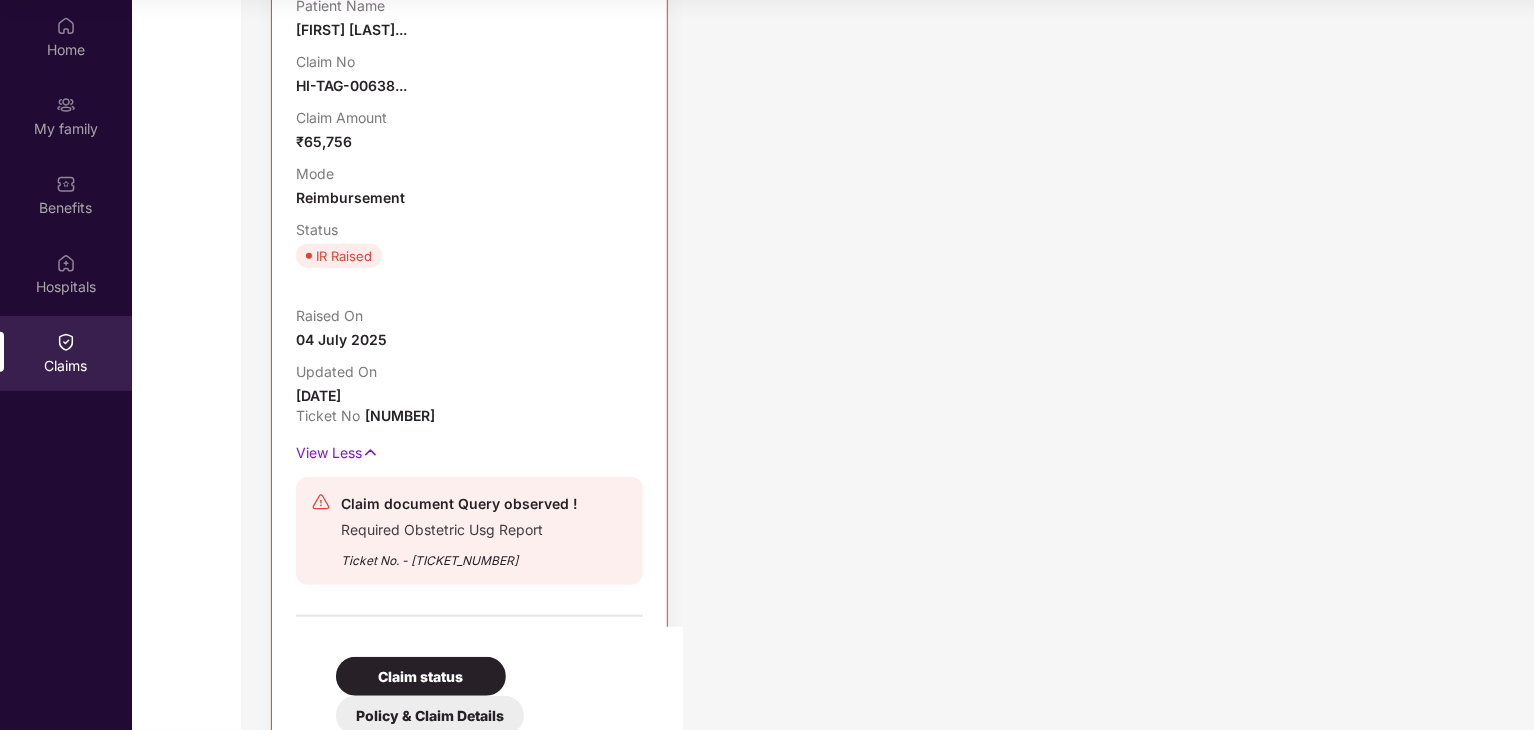 click on "Policy & Claim Details" at bounding box center (421, 676) 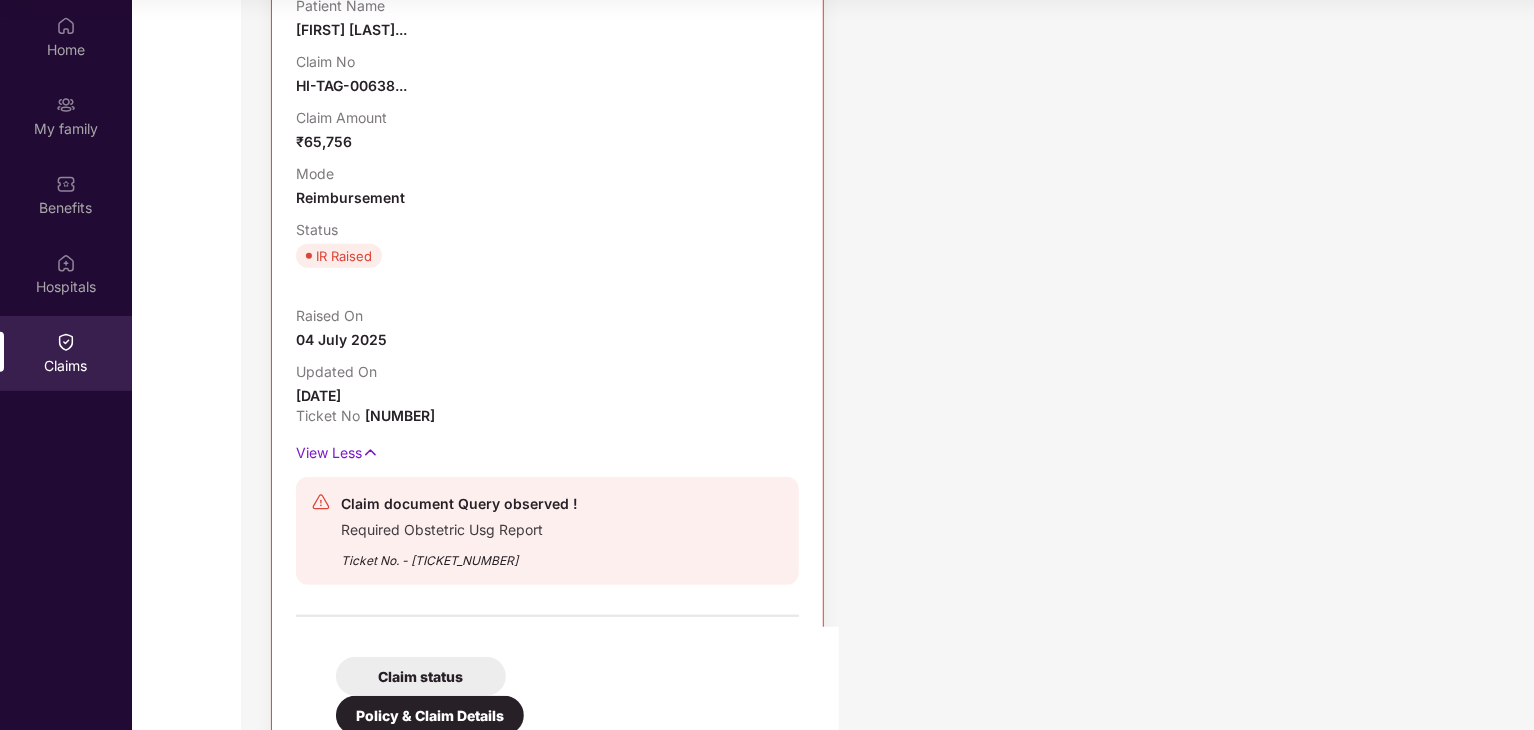 click on "Employee Details" at bounding box center [421, 676] 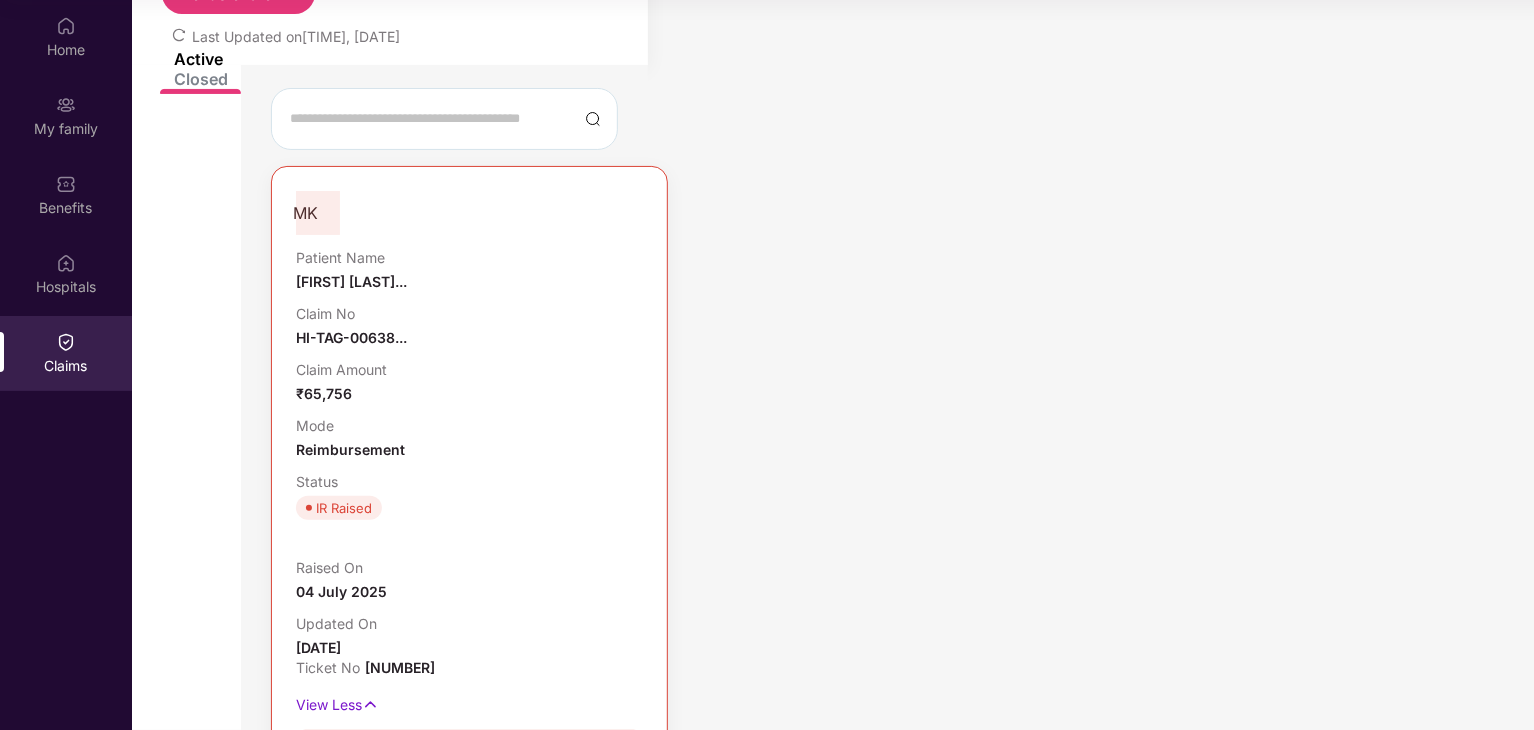click on "TPA Details" at bounding box center [421, 928] 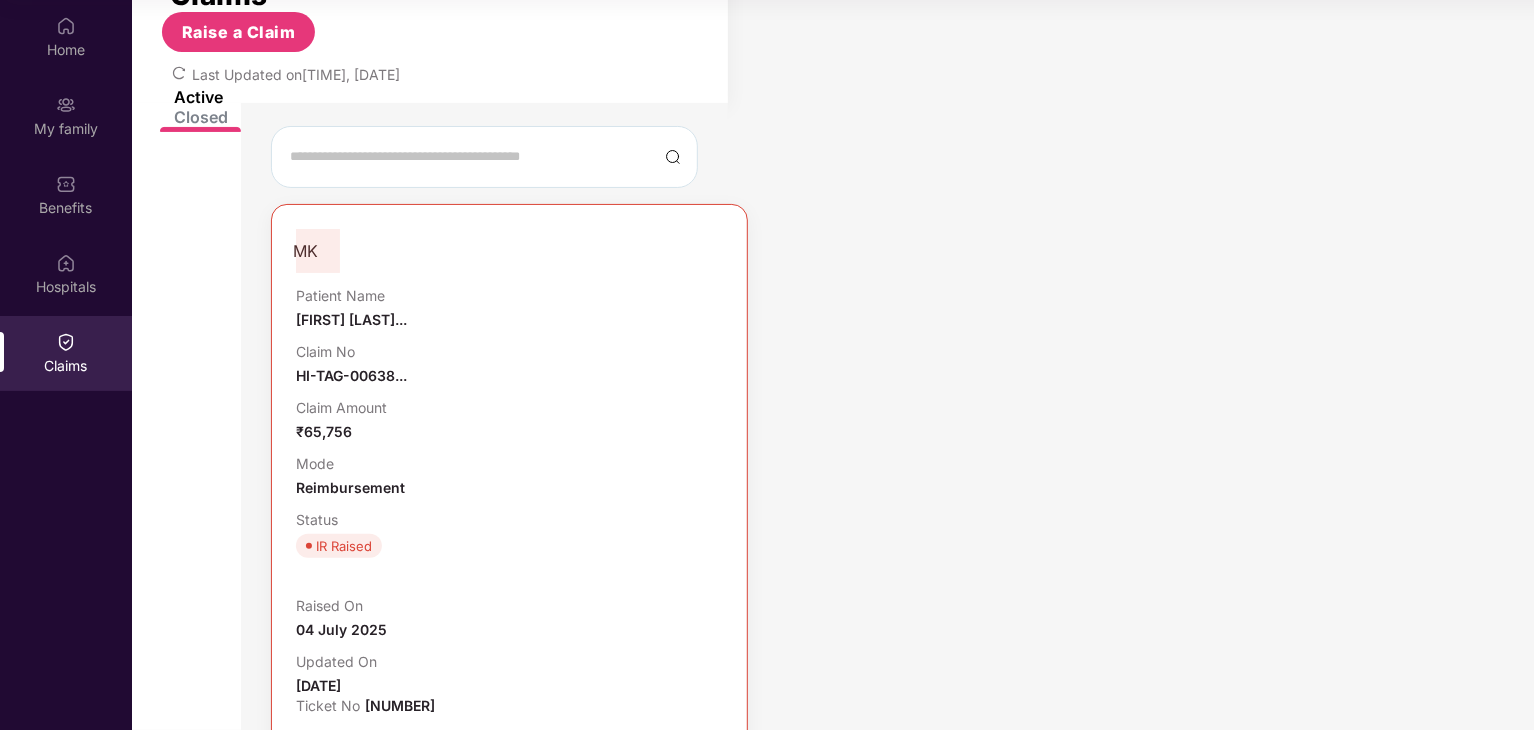 scroll, scrollTop: 0, scrollLeft: 0, axis: both 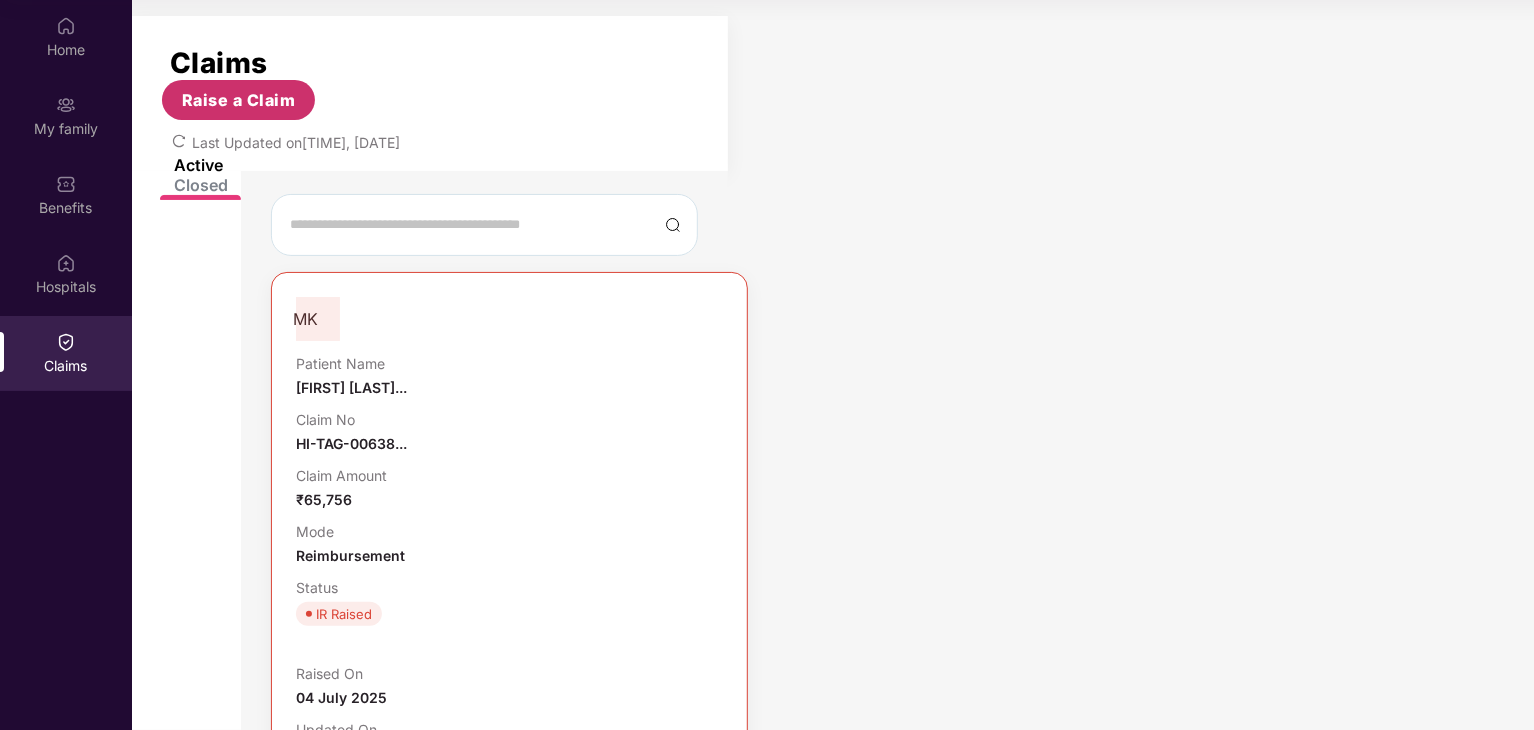 click on "Raise a Claim" at bounding box center [239, 100] 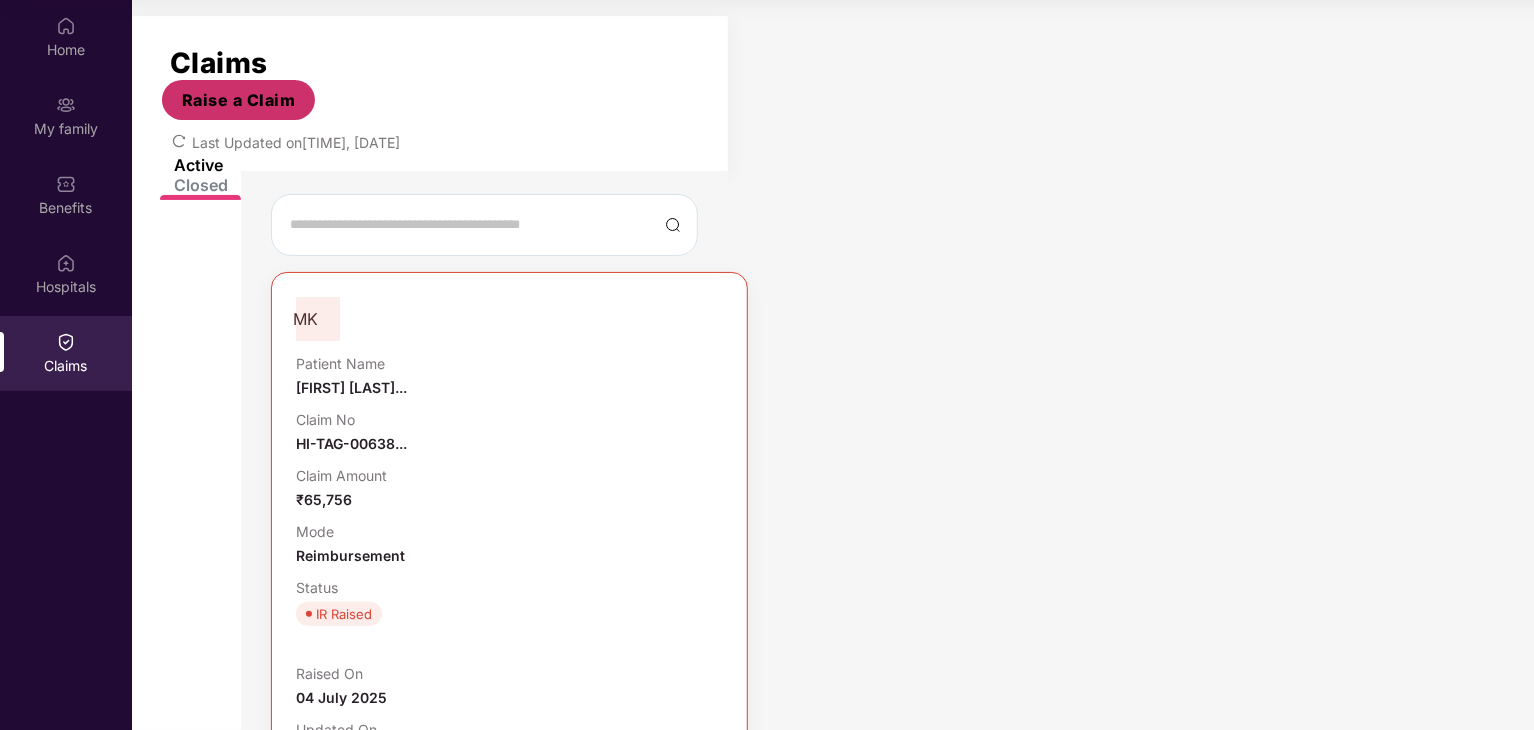 scroll, scrollTop: 48, scrollLeft: 0, axis: vertical 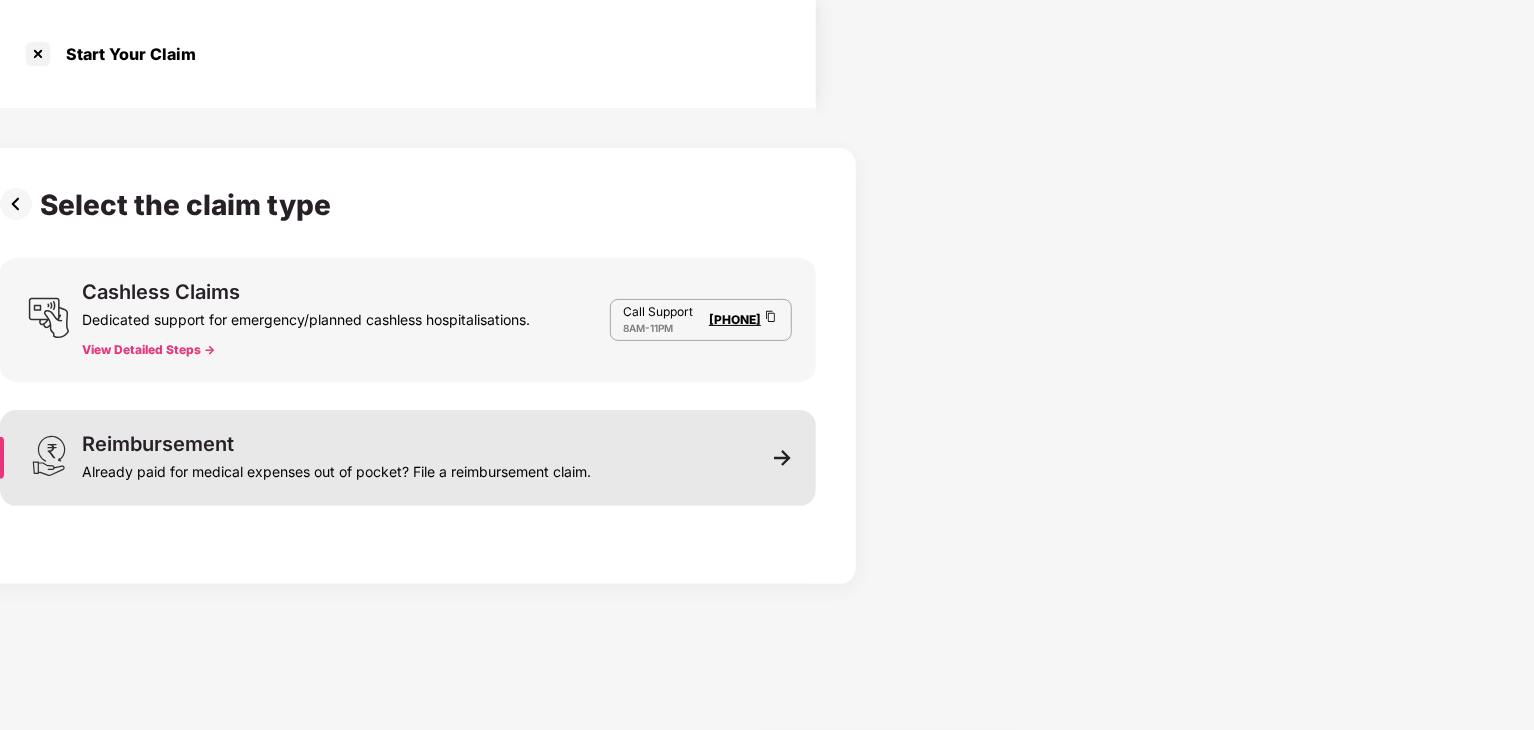 click on "Reimbursement Already paid for medical expenses out of pocket? File a reimbursement claim." at bounding box center [336, 458] 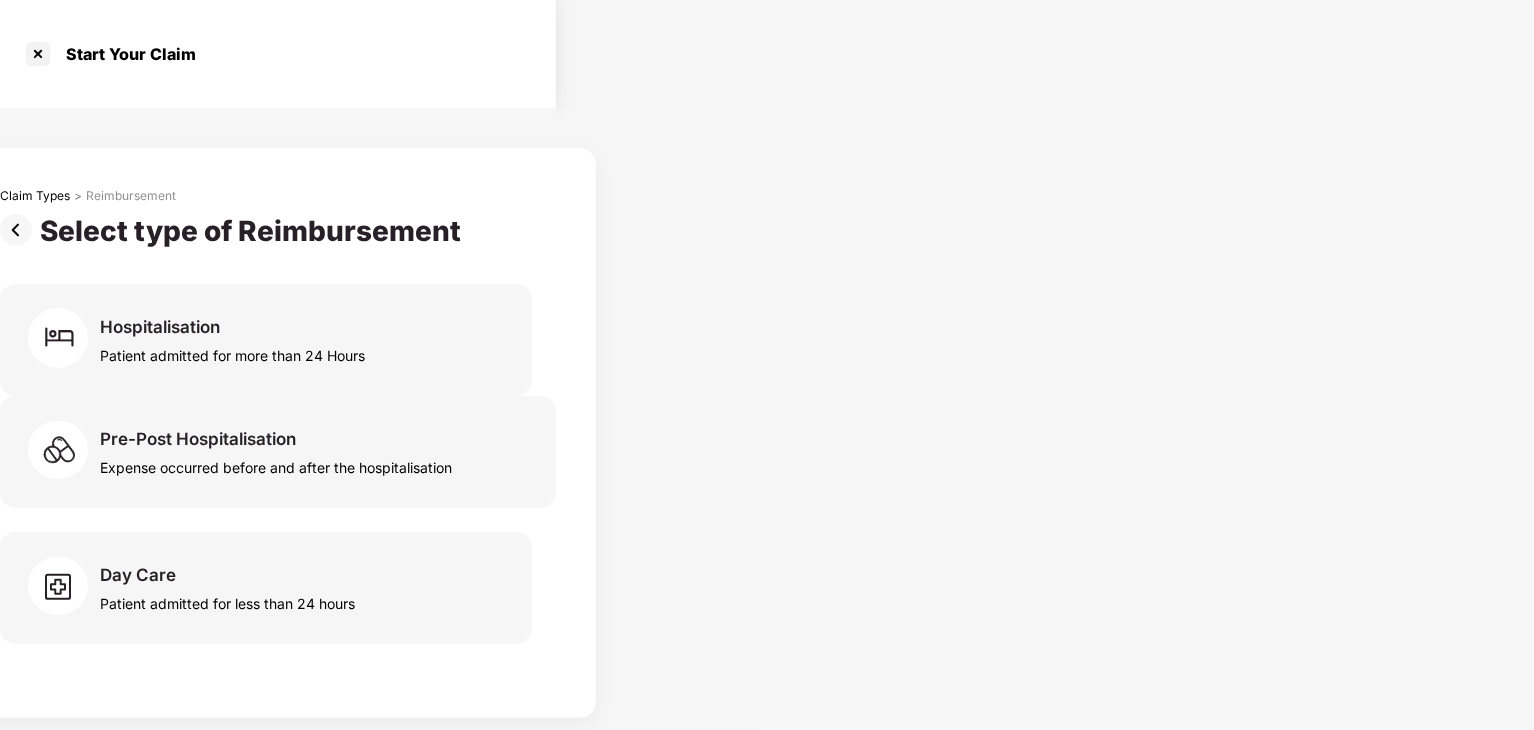 click at bounding box center [20, 230] 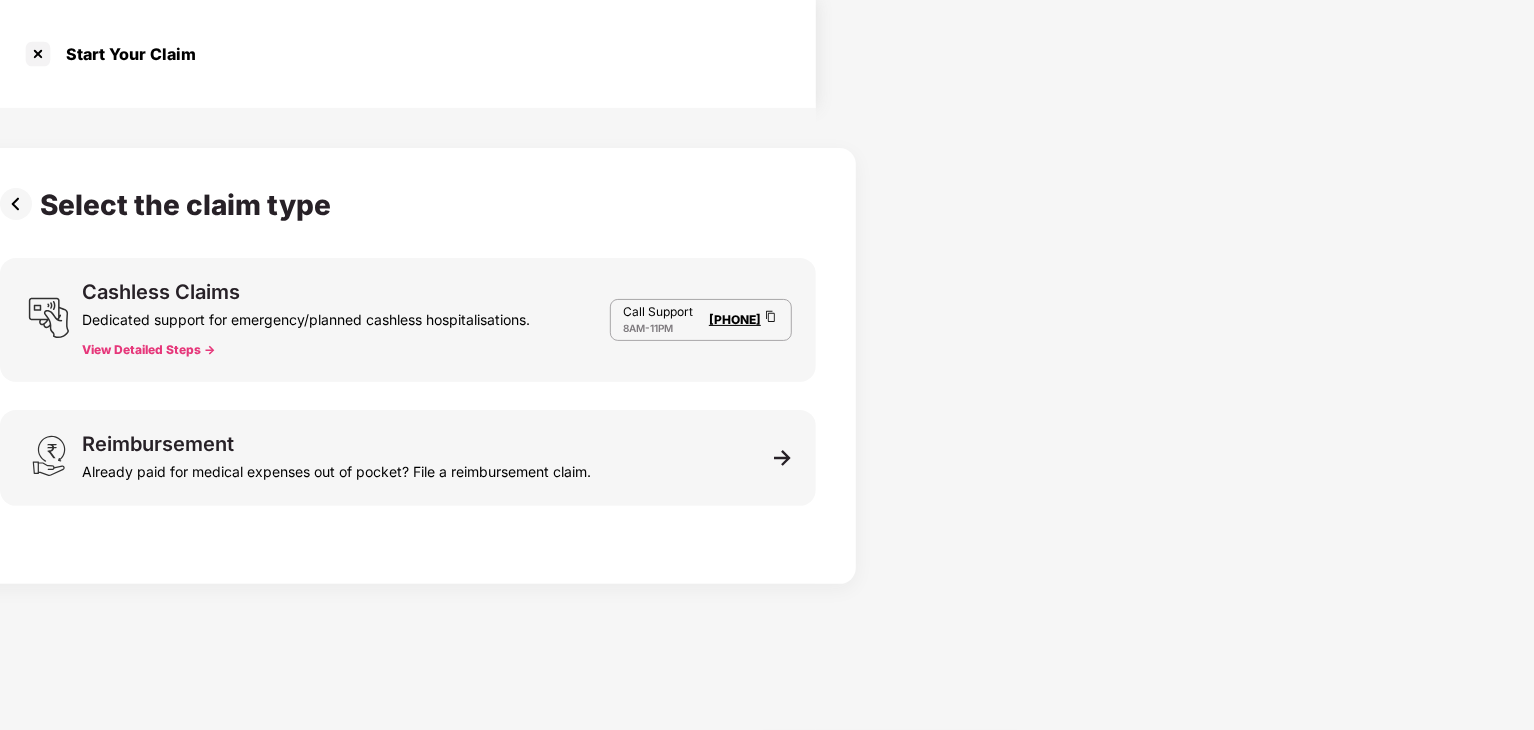click on "Select the claim type" at bounding box center (169, 205) 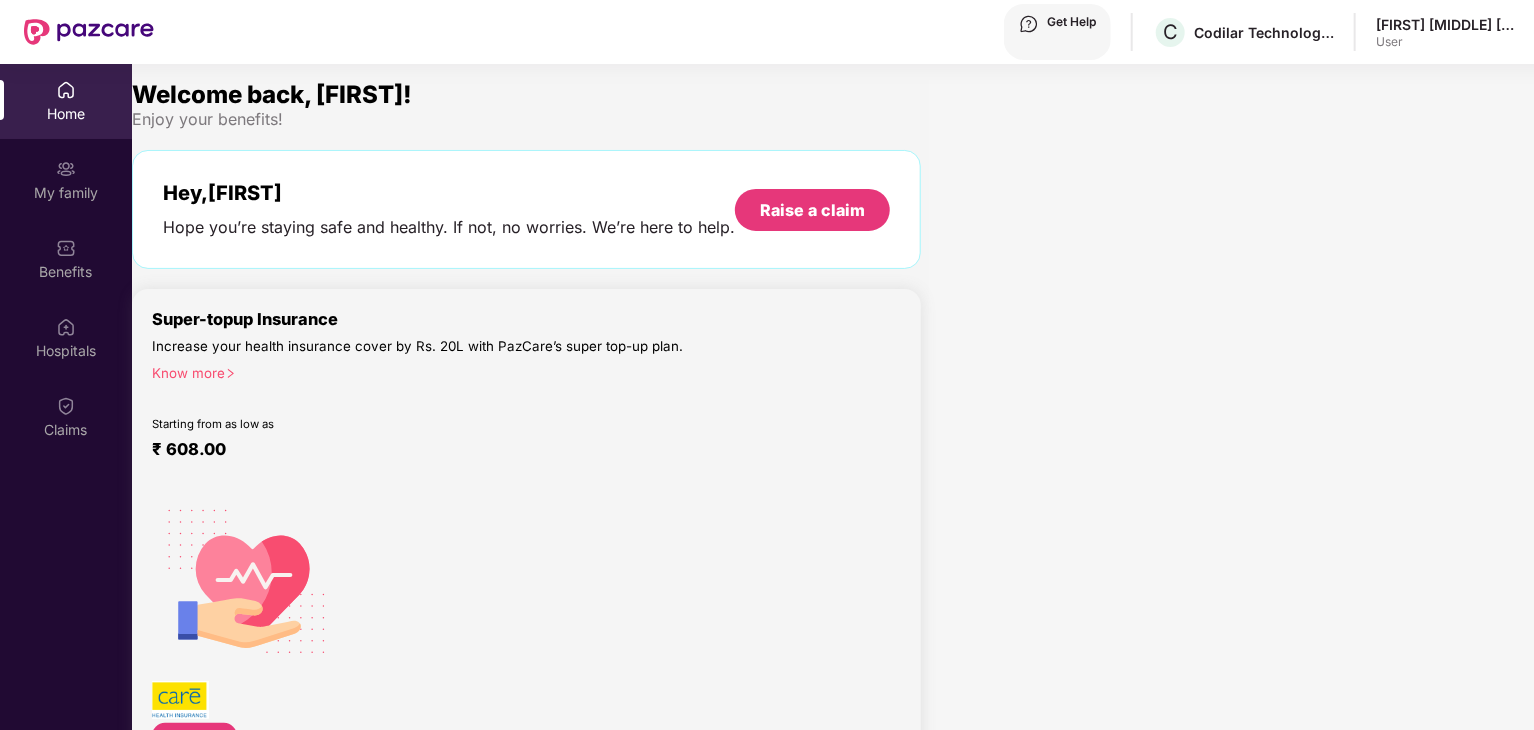scroll, scrollTop: 112, scrollLeft: 0, axis: vertical 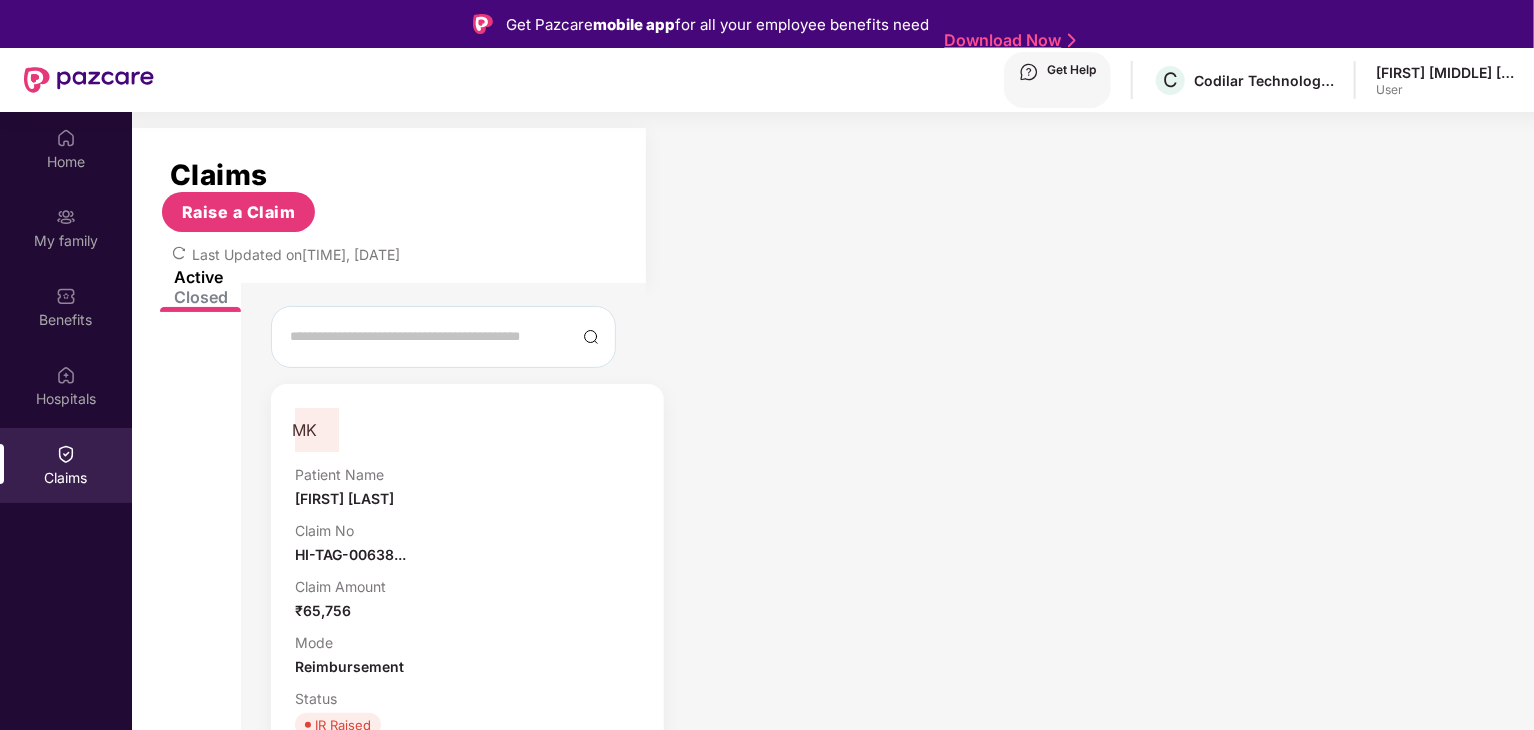 click on "[FIRST] [LAST]" at bounding box center [344, 498] 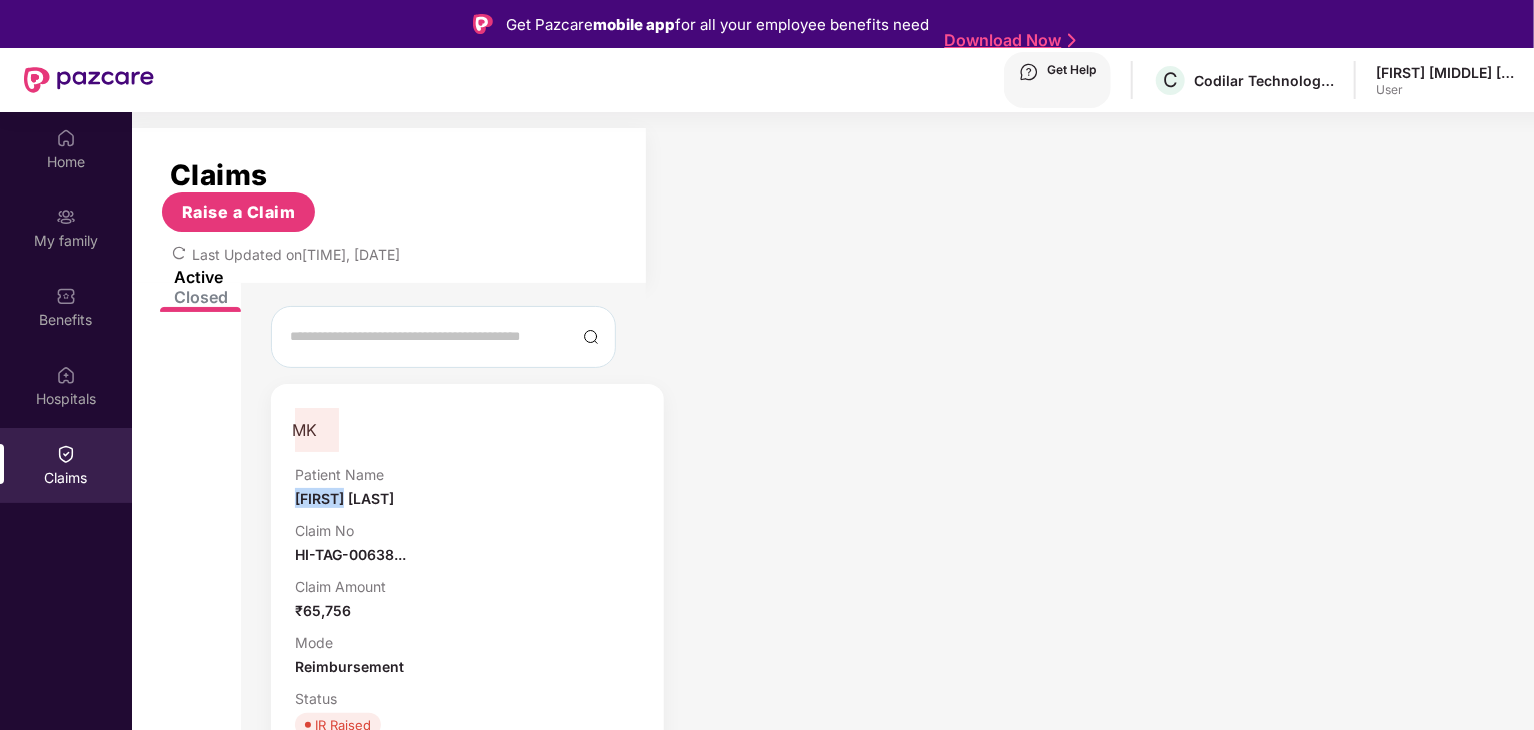 click on "[FIRST] [LAST]" at bounding box center (344, 498) 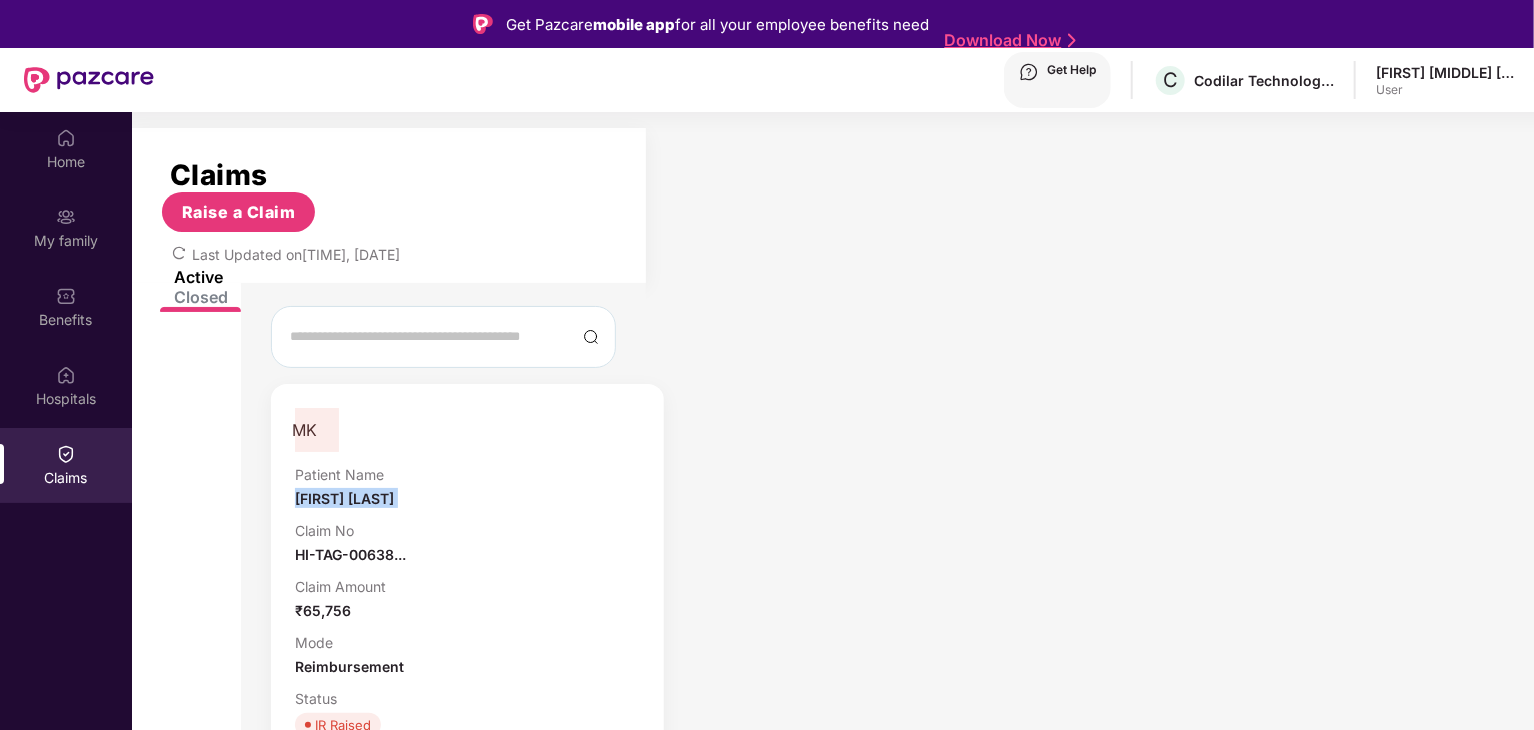 click on "[FIRST] [LAST]" at bounding box center [344, 498] 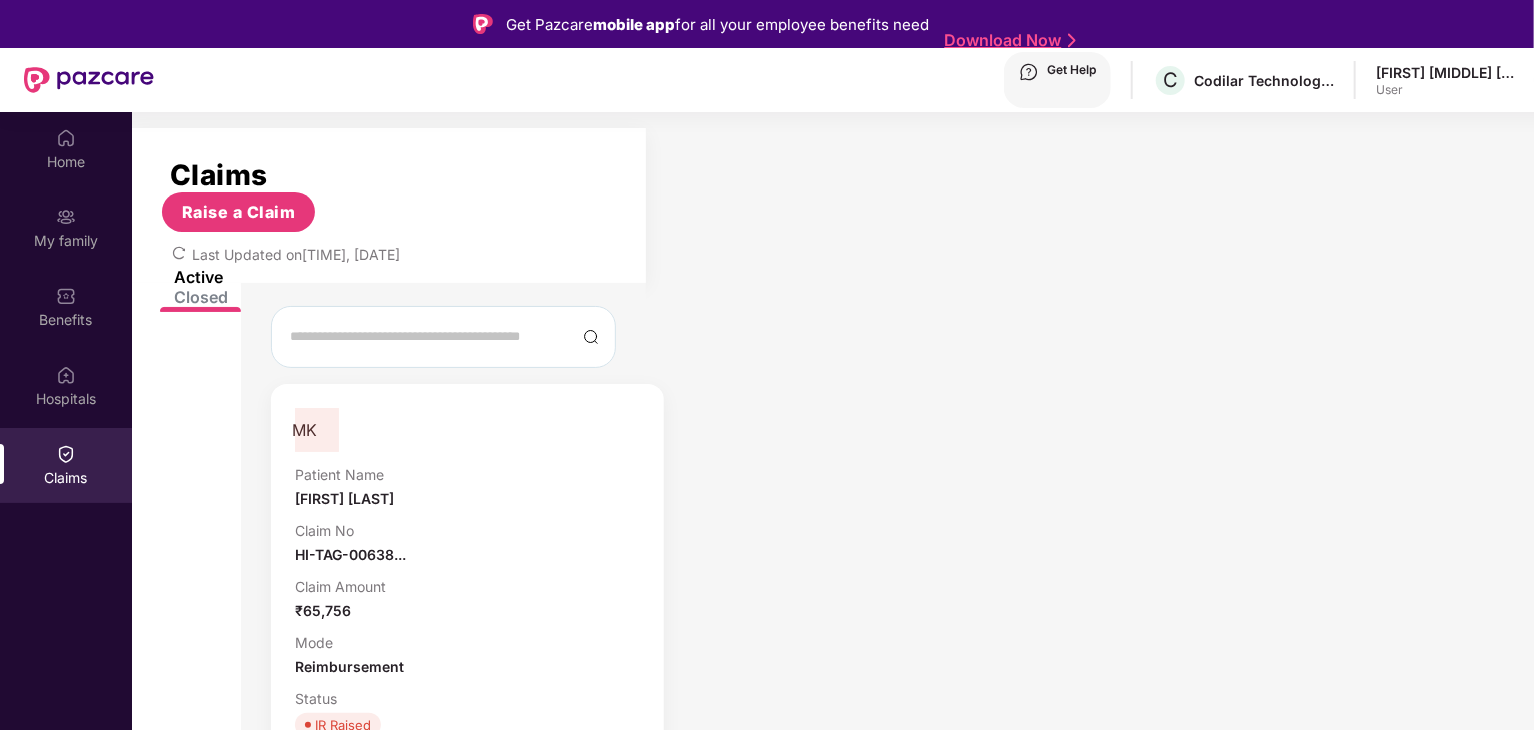 click on "Patient Name" at bounding box center (467, 474) 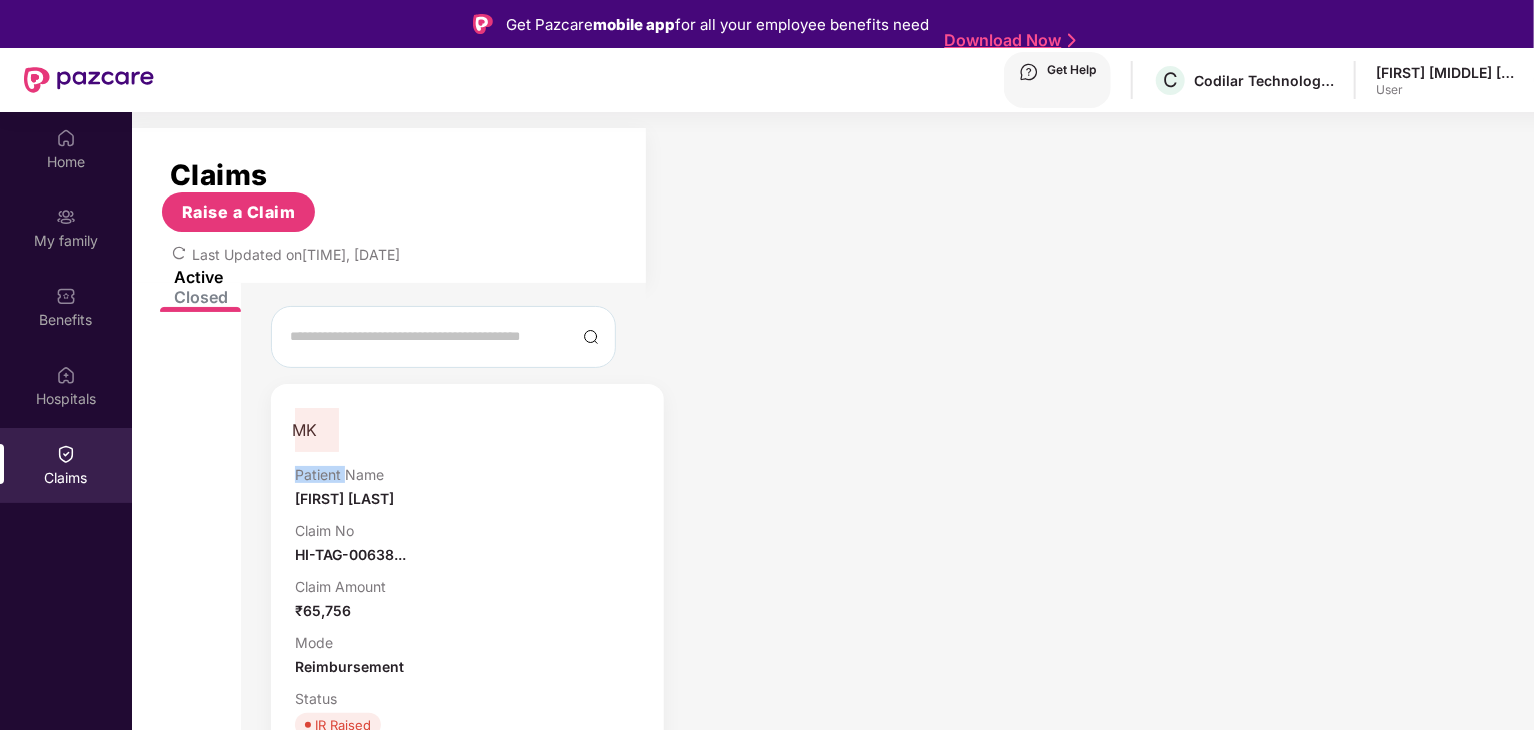 click on "Patient Name" at bounding box center [467, 474] 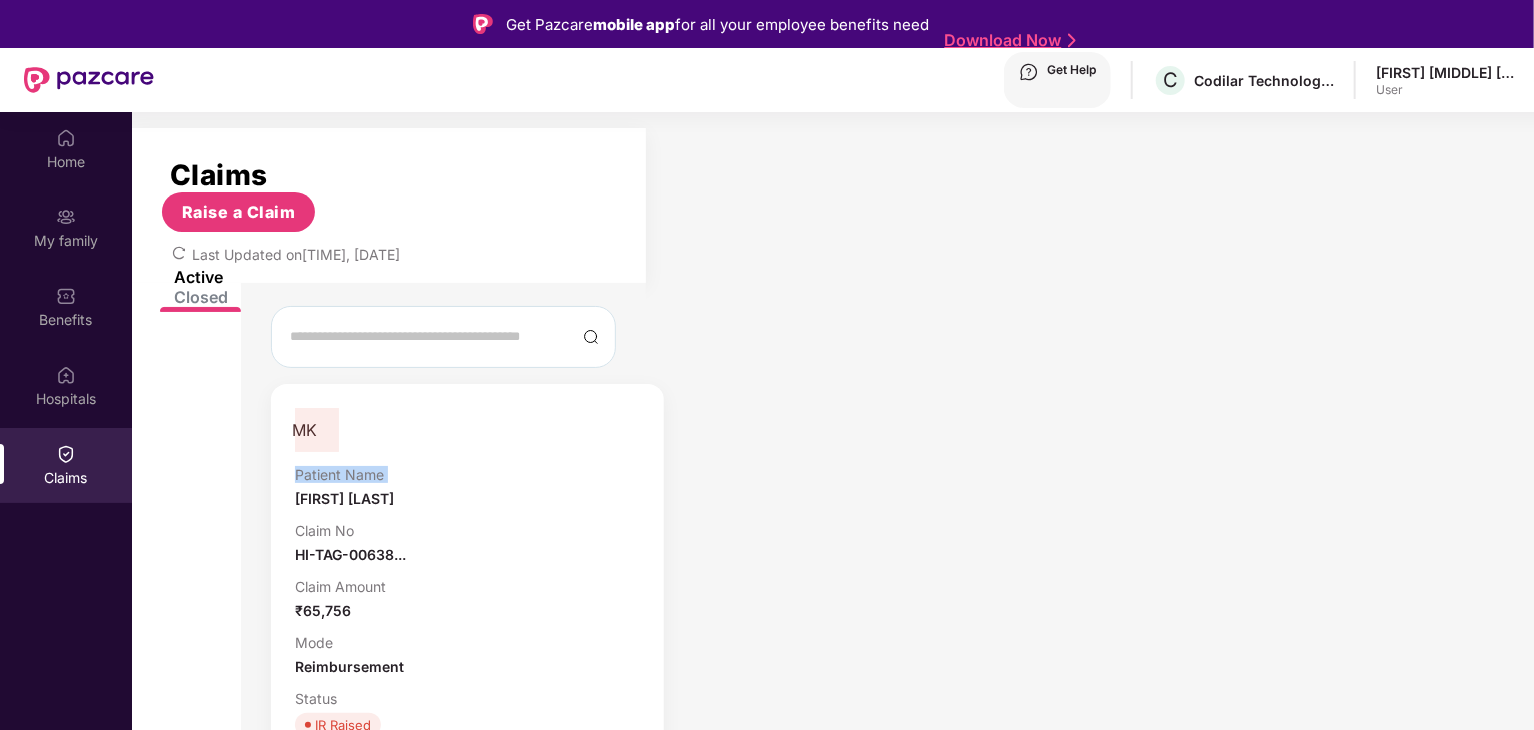click on "Patient Name" at bounding box center [467, 474] 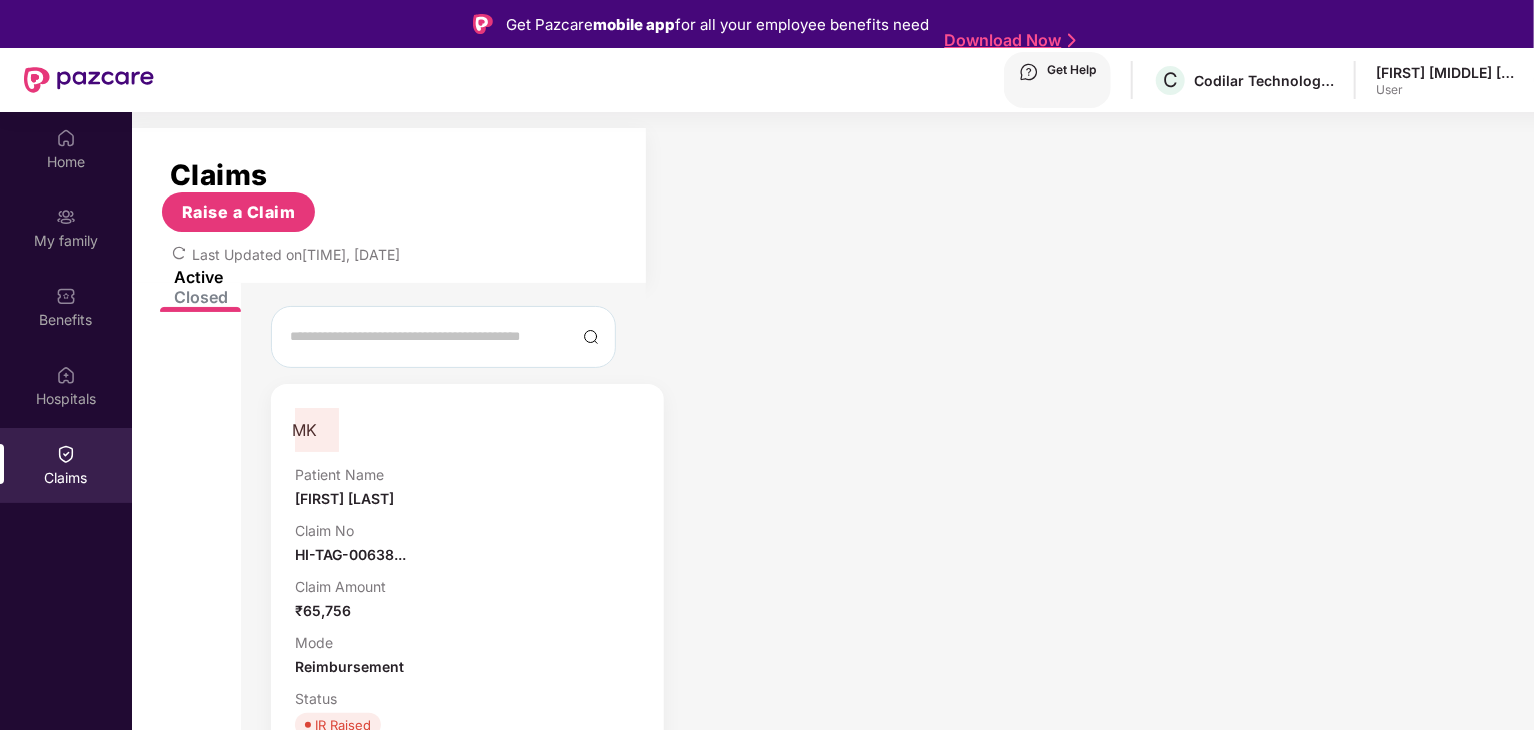 click on "[TICKET_NO]" at bounding box center [467, 868] 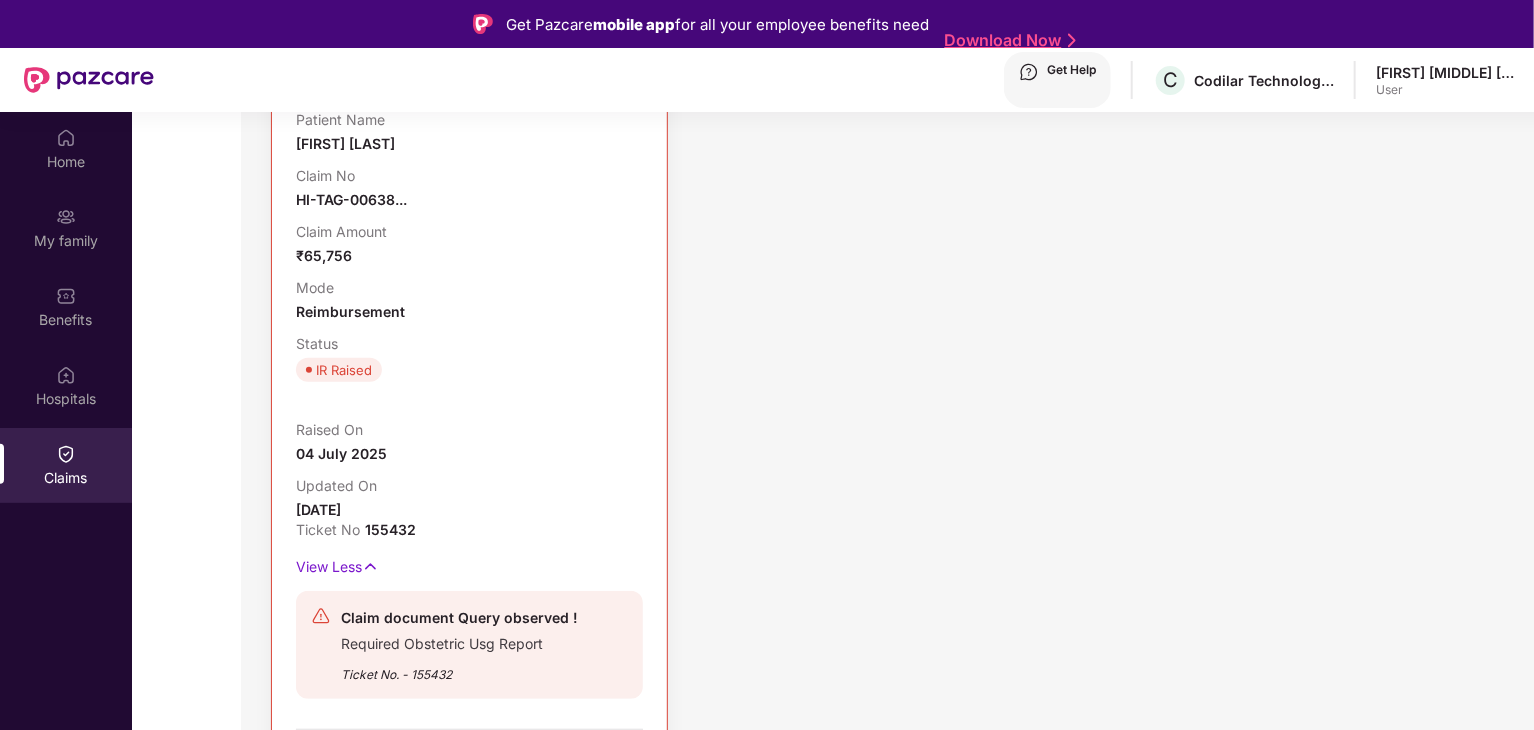 scroll, scrollTop: 458, scrollLeft: 0, axis: vertical 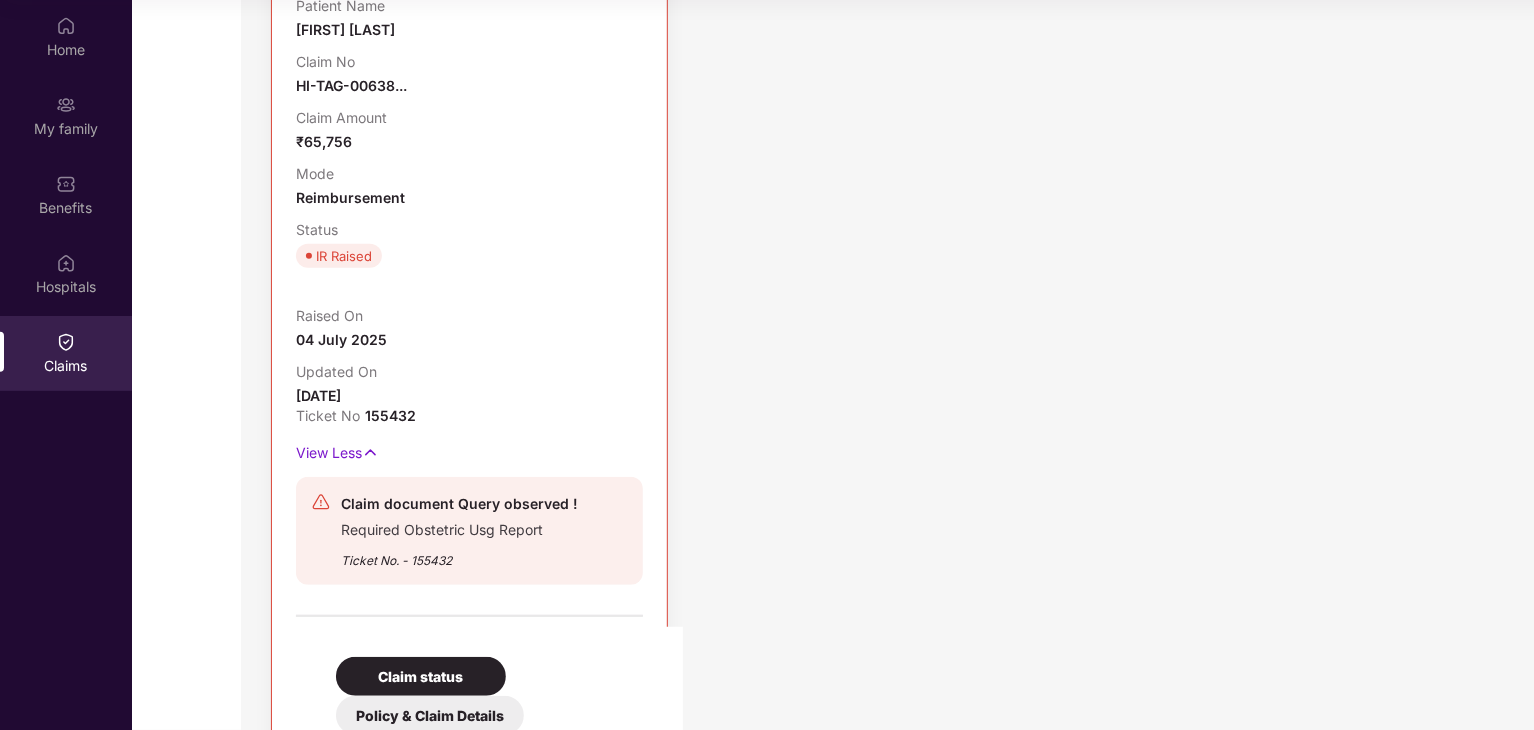 click on "Policy & Claim Details" at bounding box center (421, 676) 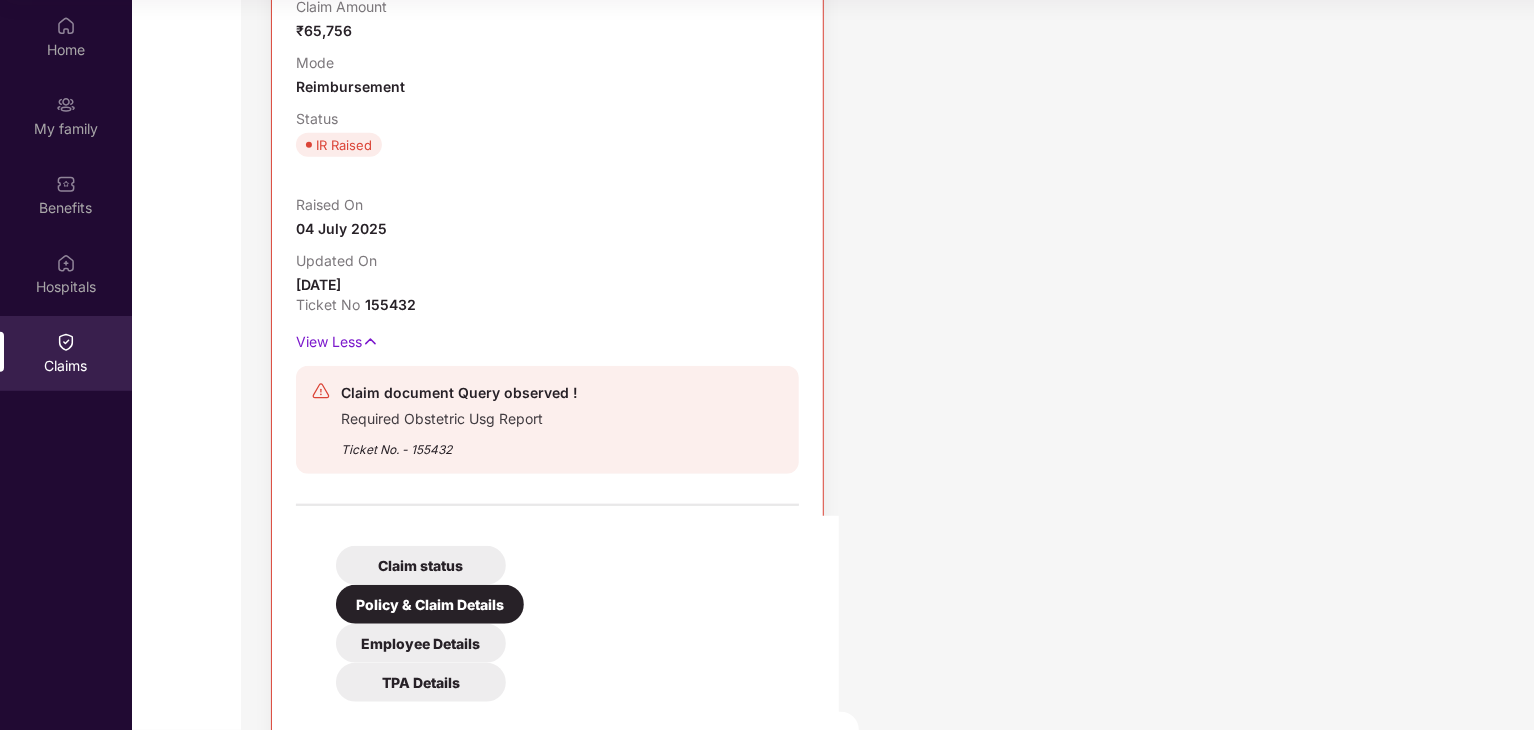 scroll, scrollTop: 540, scrollLeft: 0, axis: vertical 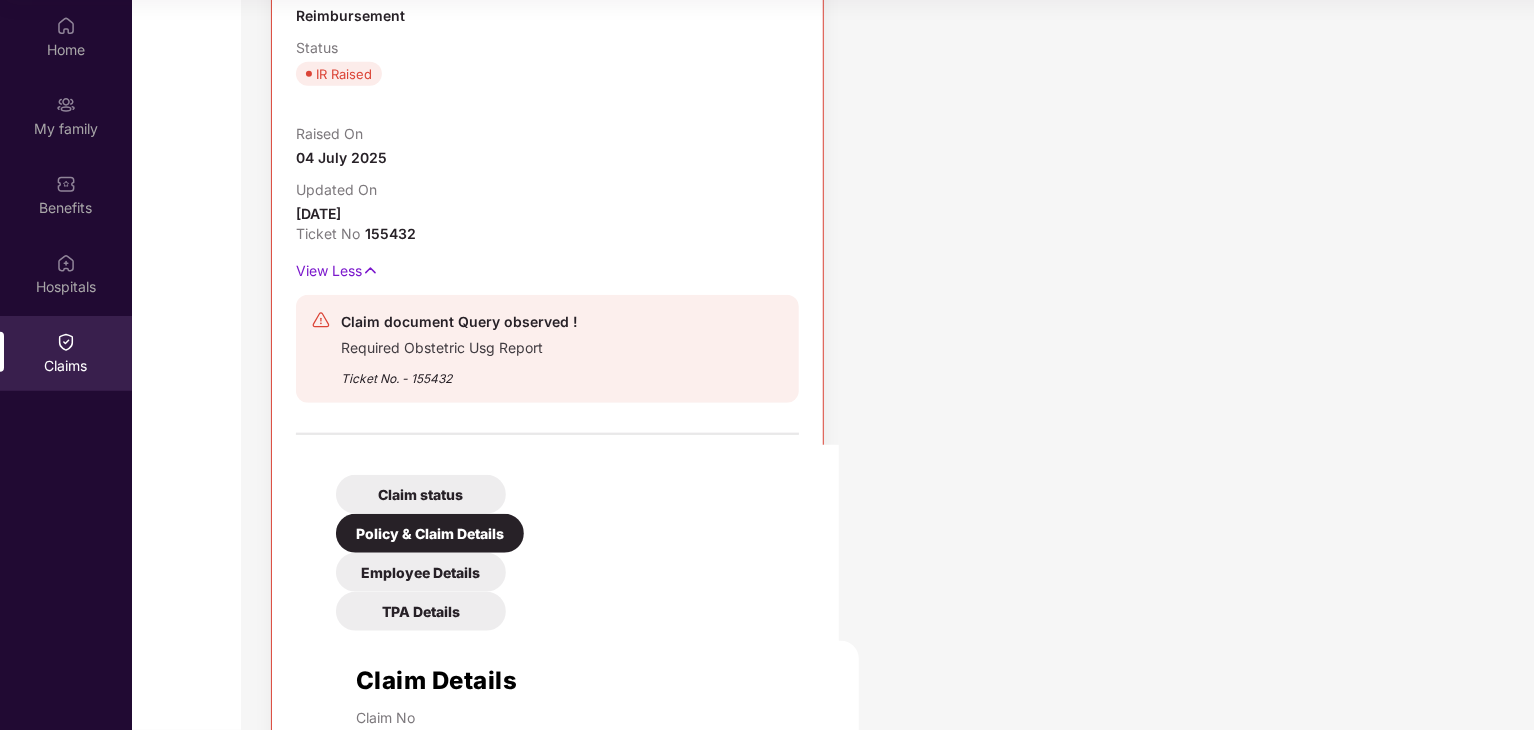 click on "Employee Details" at bounding box center [421, 494] 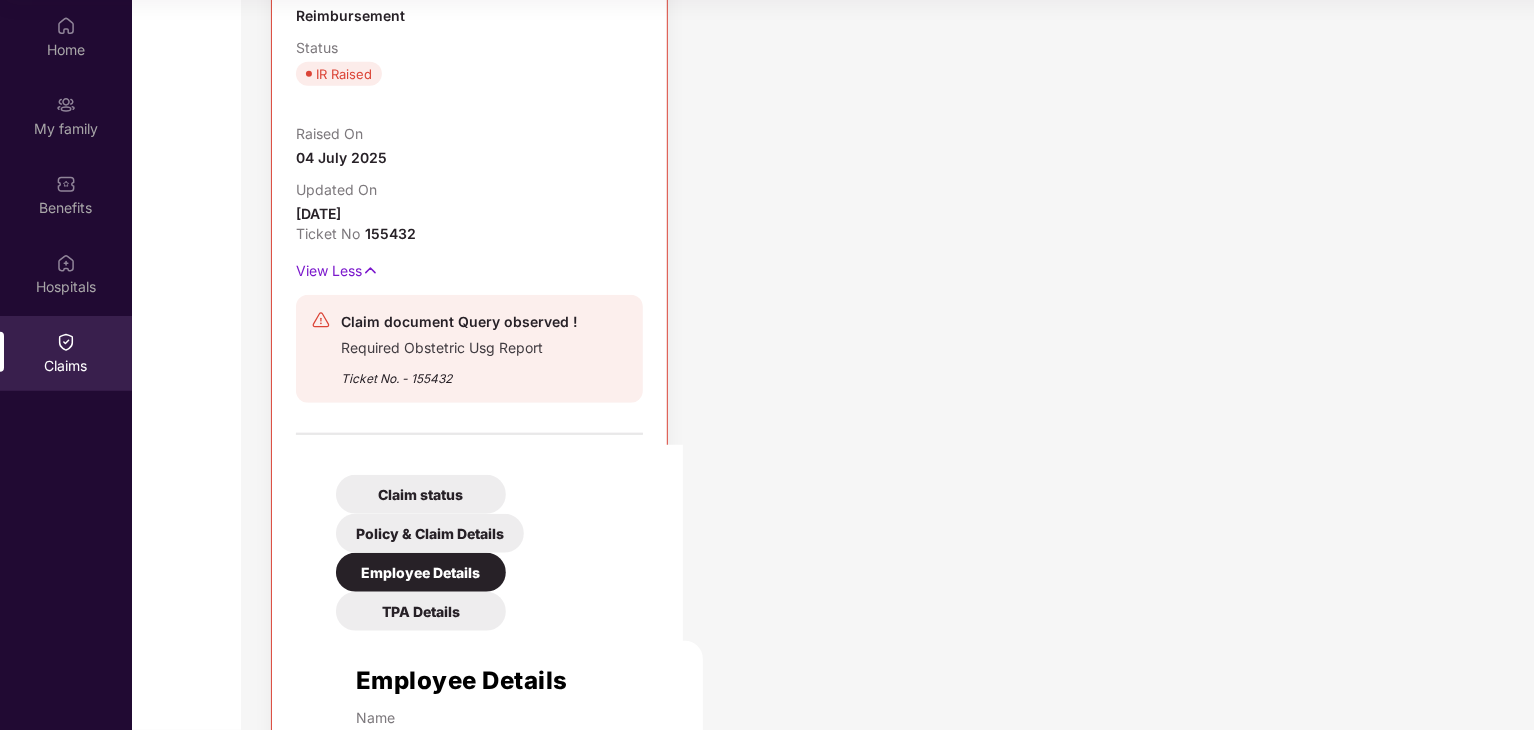 scroll, scrollTop: 106, scrollLeft: 0, axis: vertical 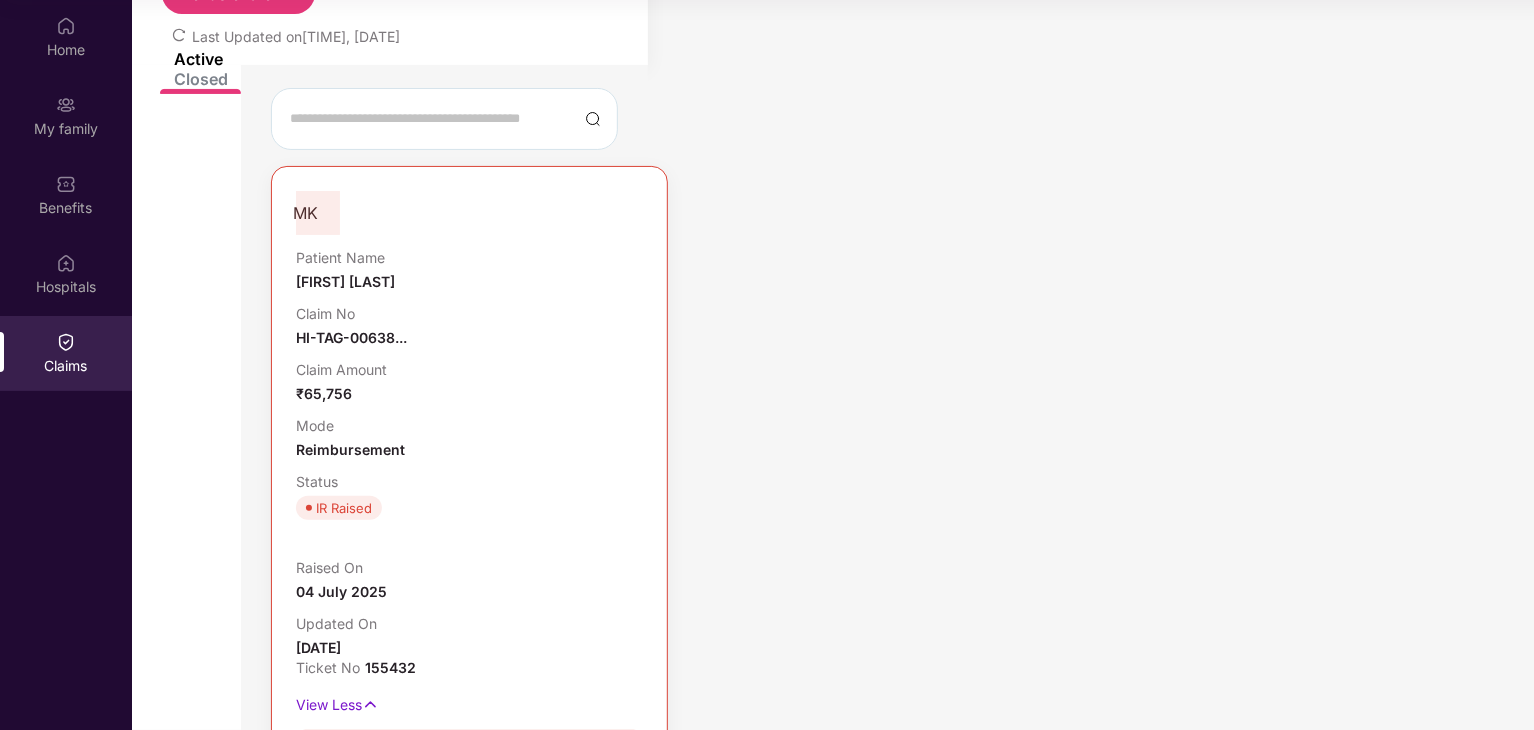 click on "TPA Details" at bounding box center (421, 928) 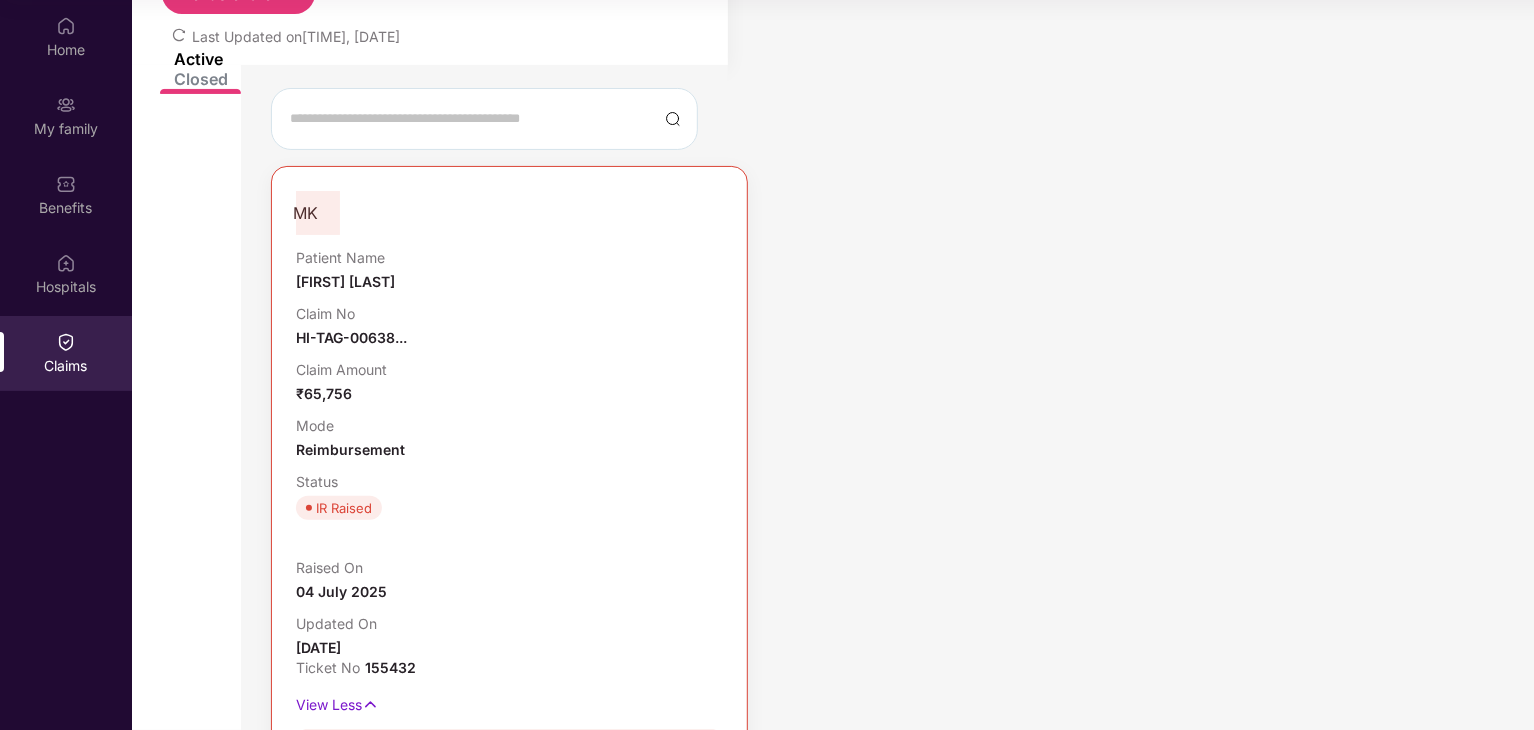 scroll, scrollTop: 150, scrollLeft: 0, axis: vertical 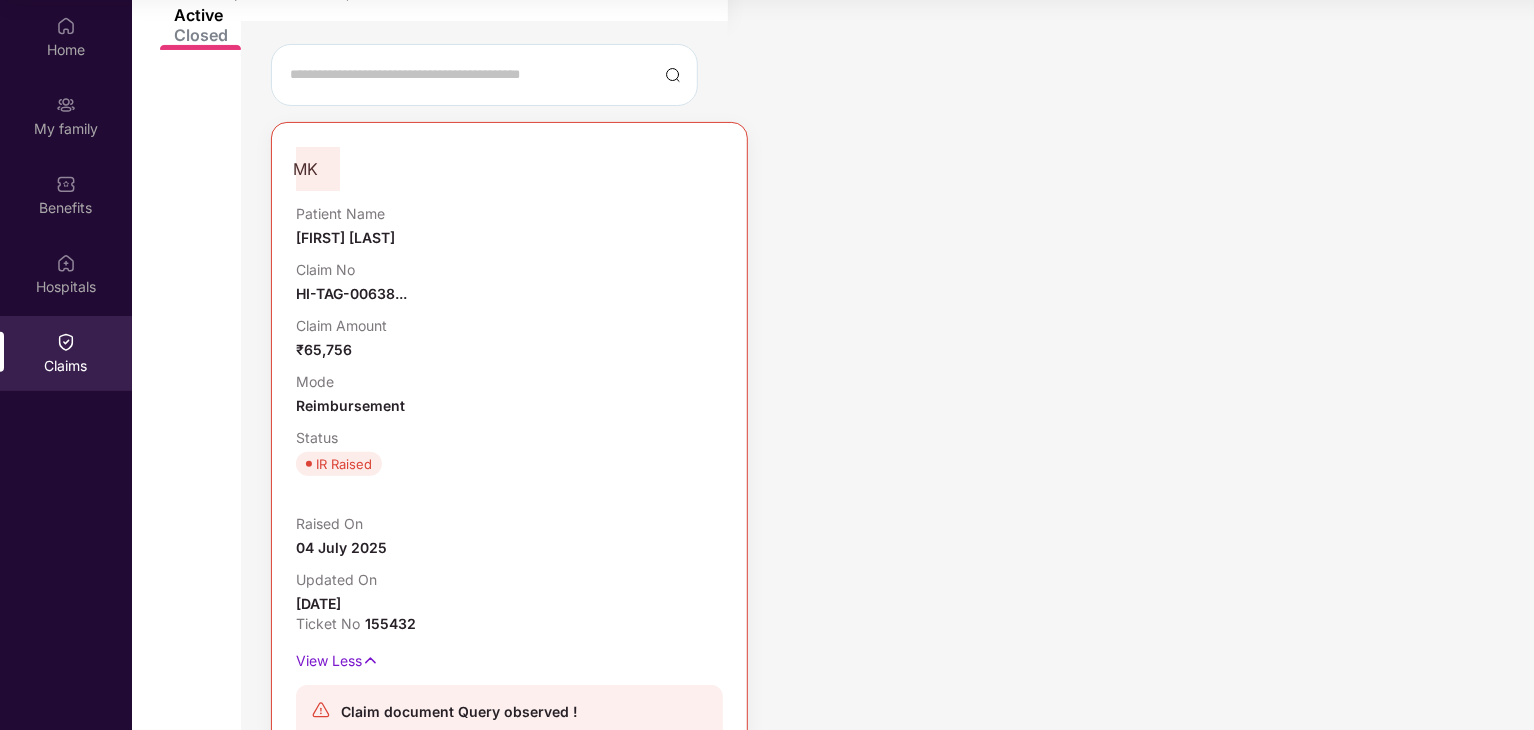 click on "Claim status" at bounding box center (421, 884) 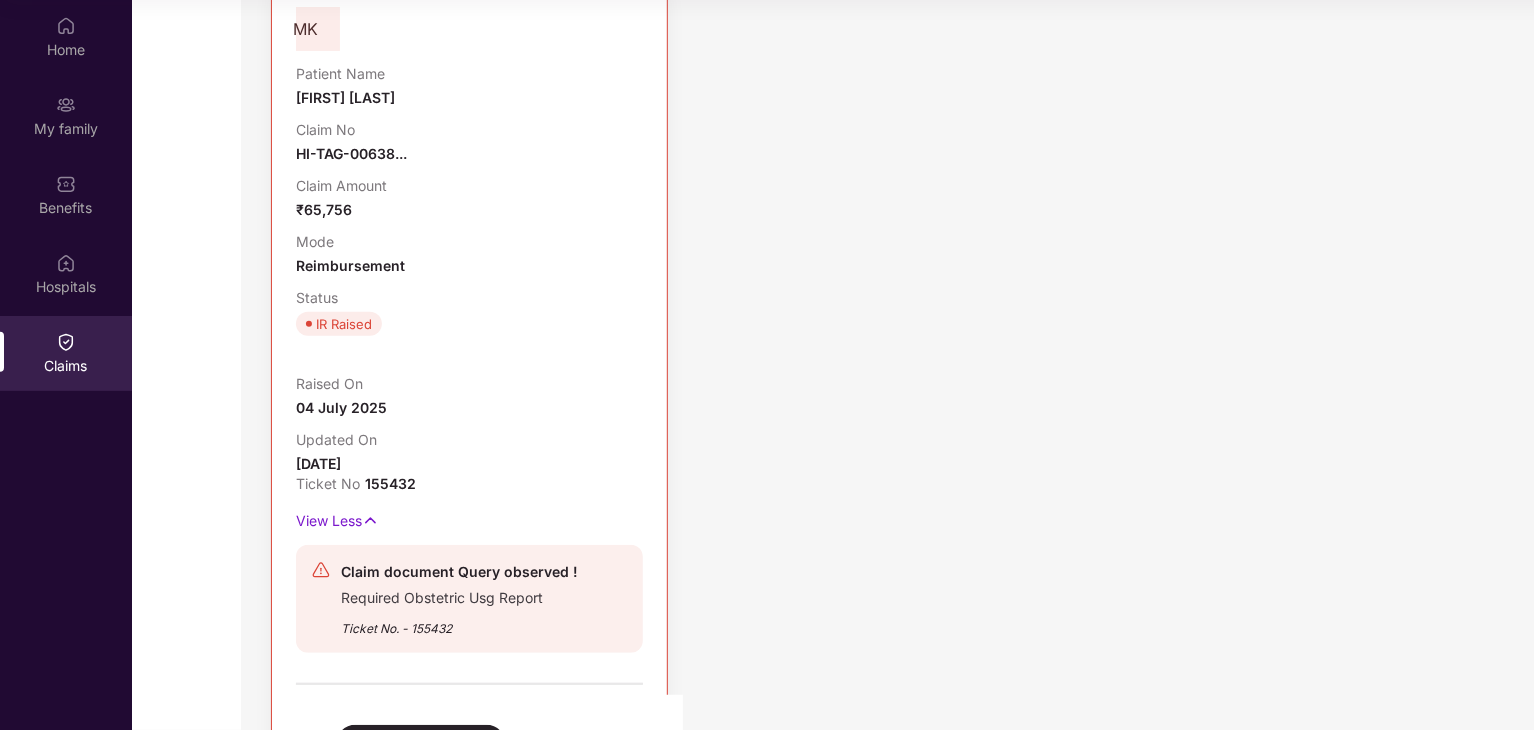 scroll, scrollTop: 158, scrollLeft: 0, axis: vertical 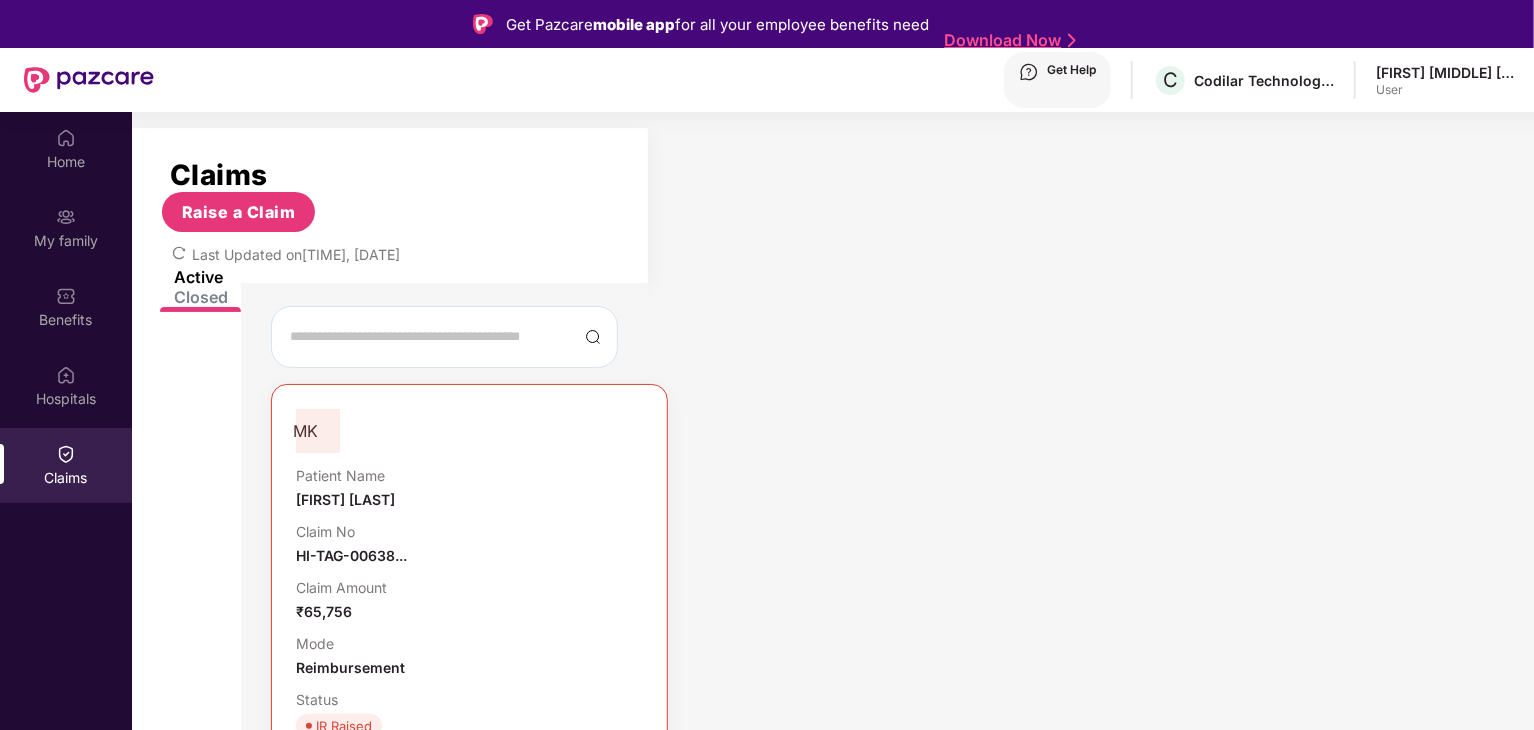 click on "Claims" at bounding box center (66, 465) 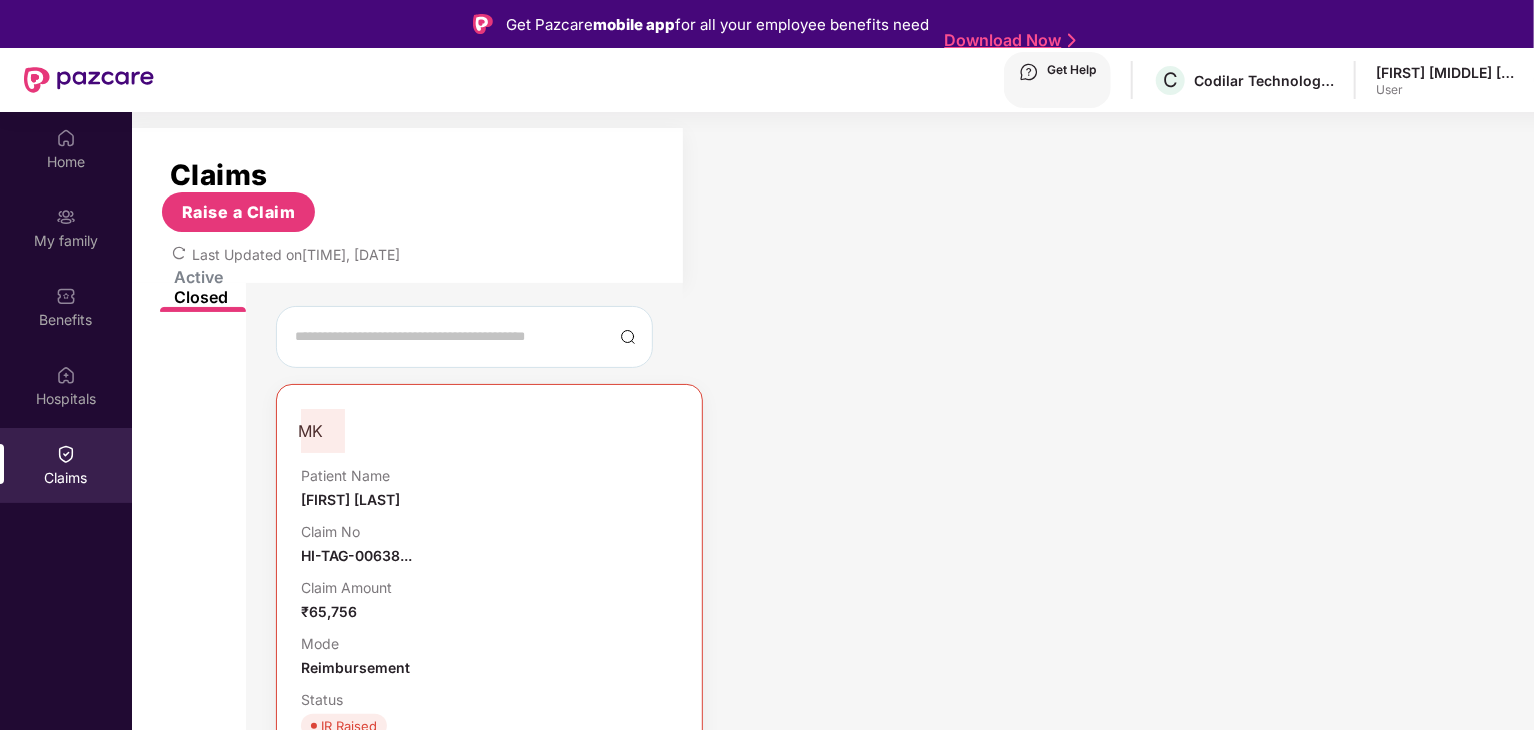 click on "Active" at bounding box center [210, 277] 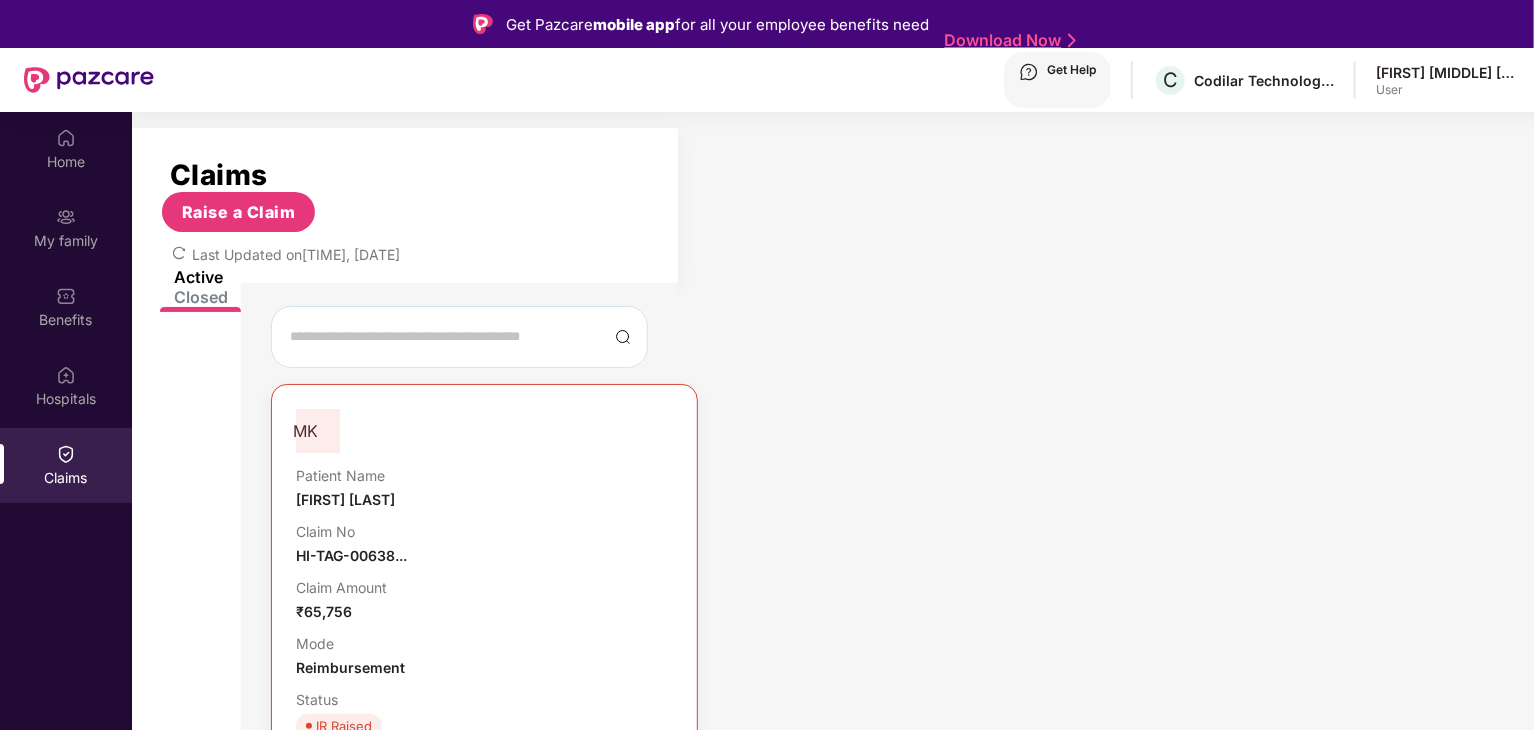 scroll, scrollTop: 200, scrollLeft: 0, axis: vertical 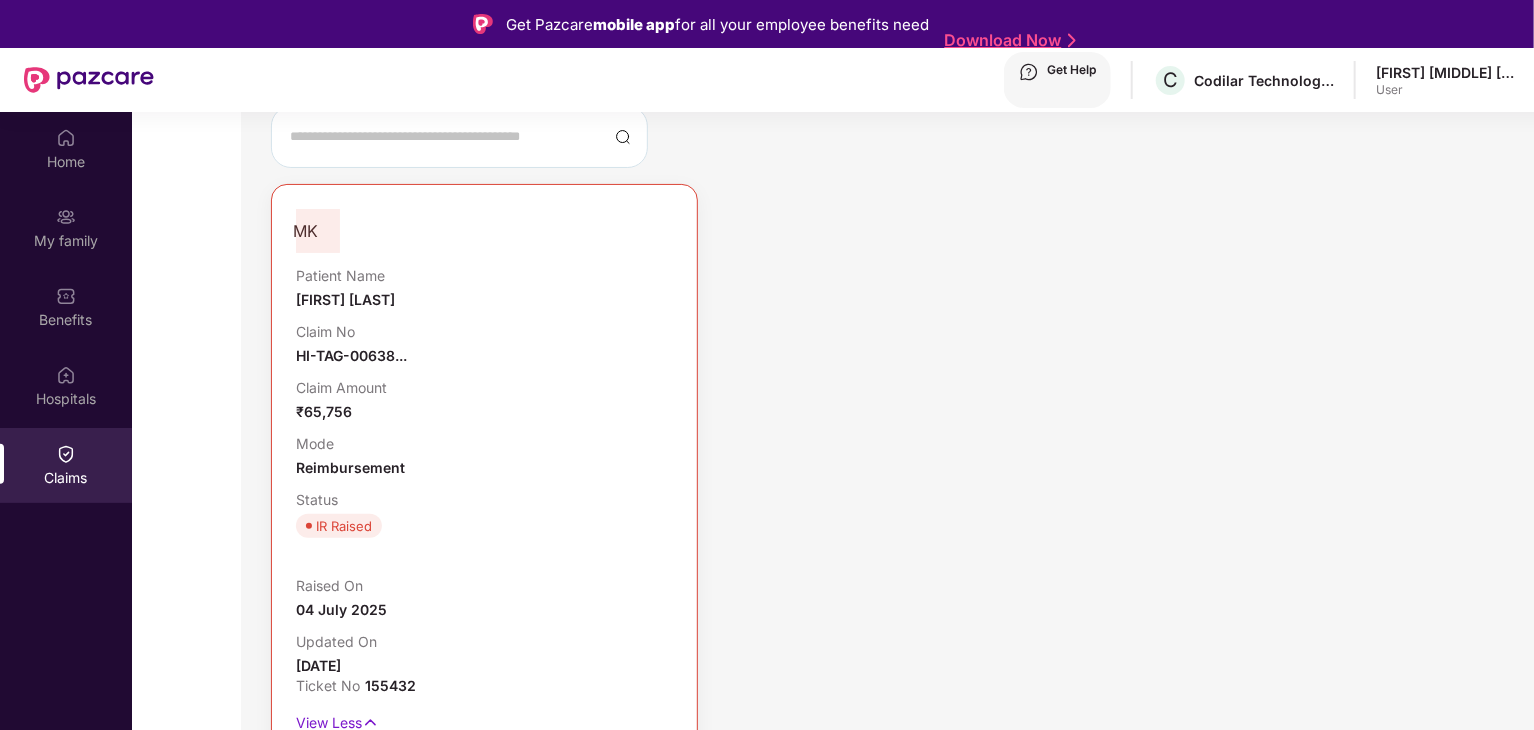 click on "Ticket No. - 155432" at bounding box center (459, 824) 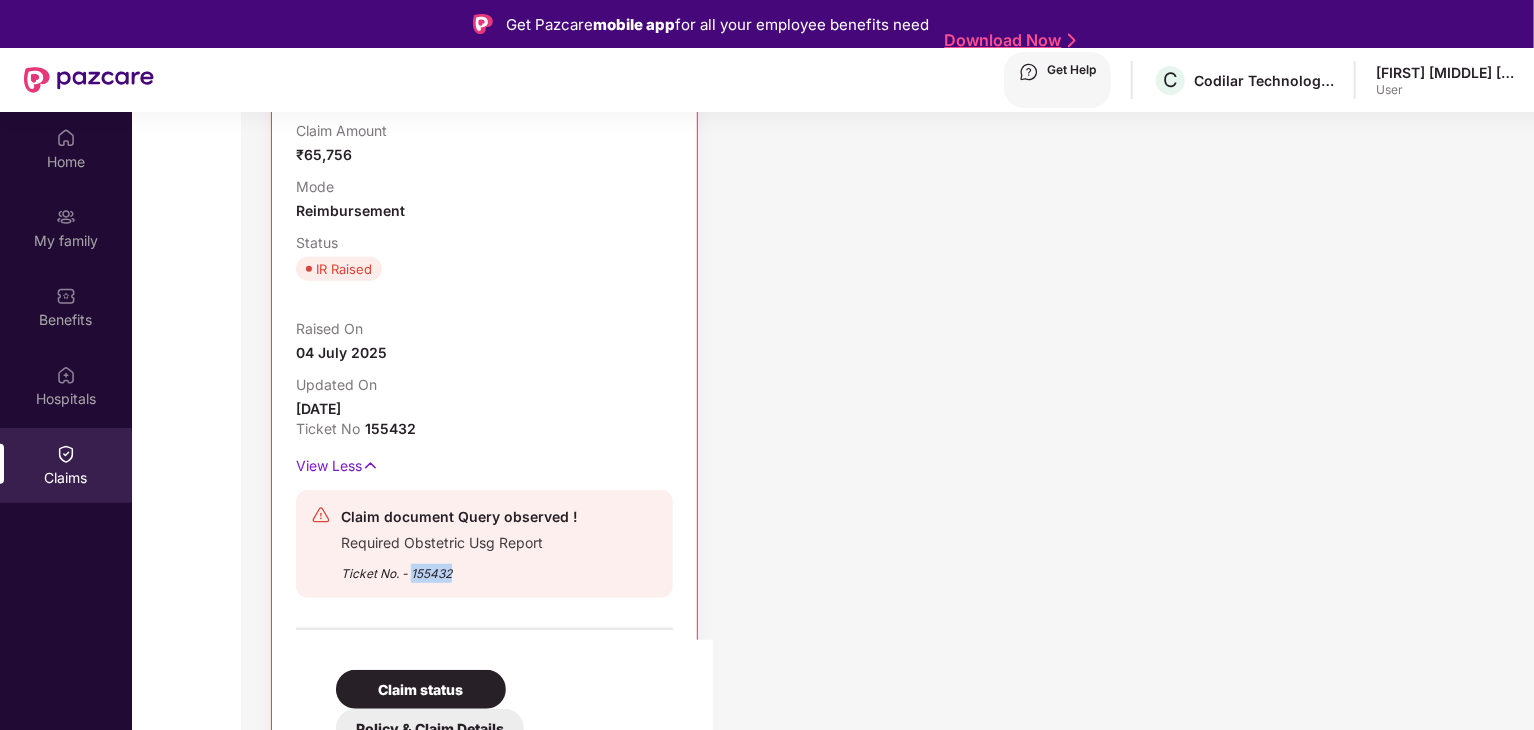 scroll, scrollTop: 458, scrollLeft: 0, axis: vertical 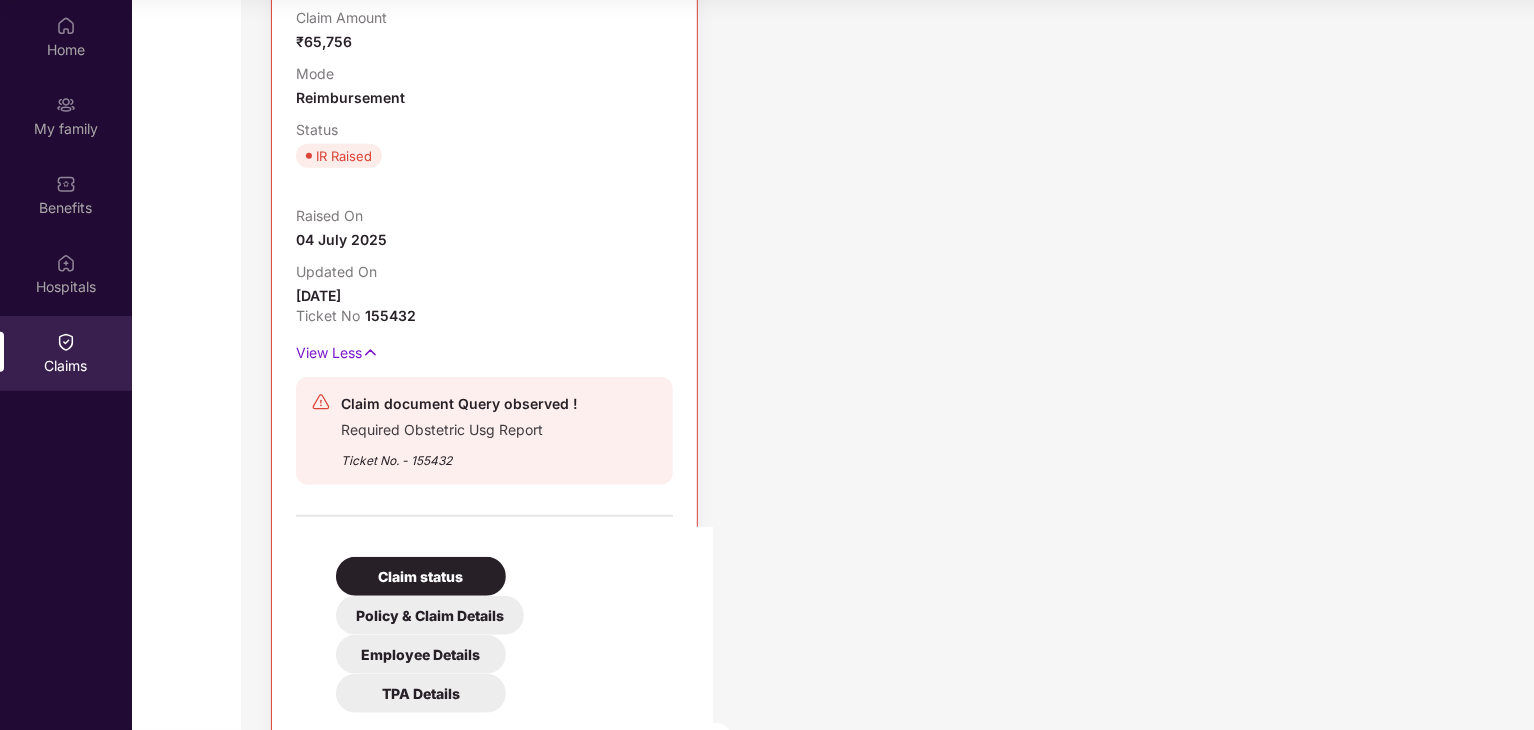 click on "[CLAIM_STATUS] [DATE] [DATE] [DATE] [DATE] [DATE]" at bounding box center (504, 949) 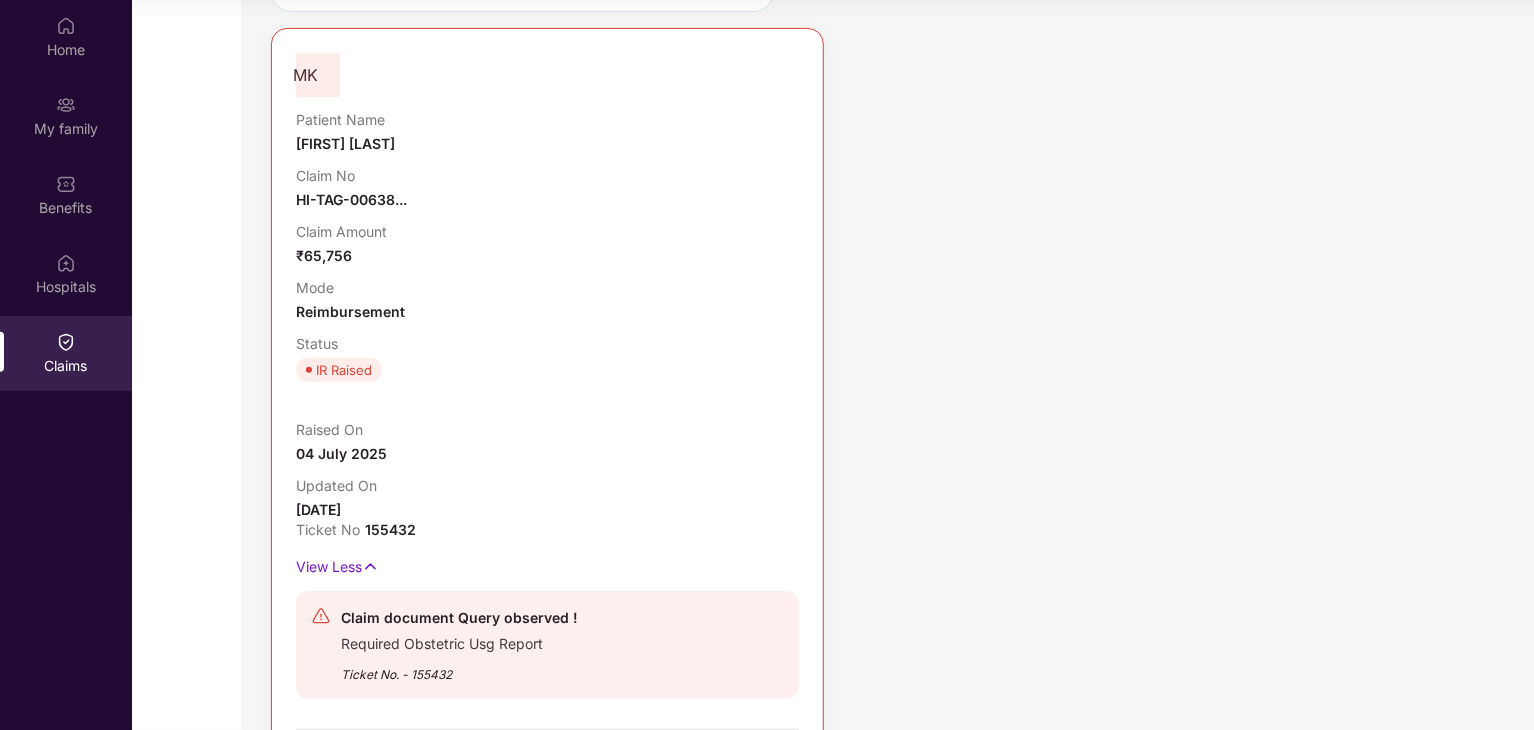 scroll, scrollTop: 158, scrollLeft: 0, axis: vertical 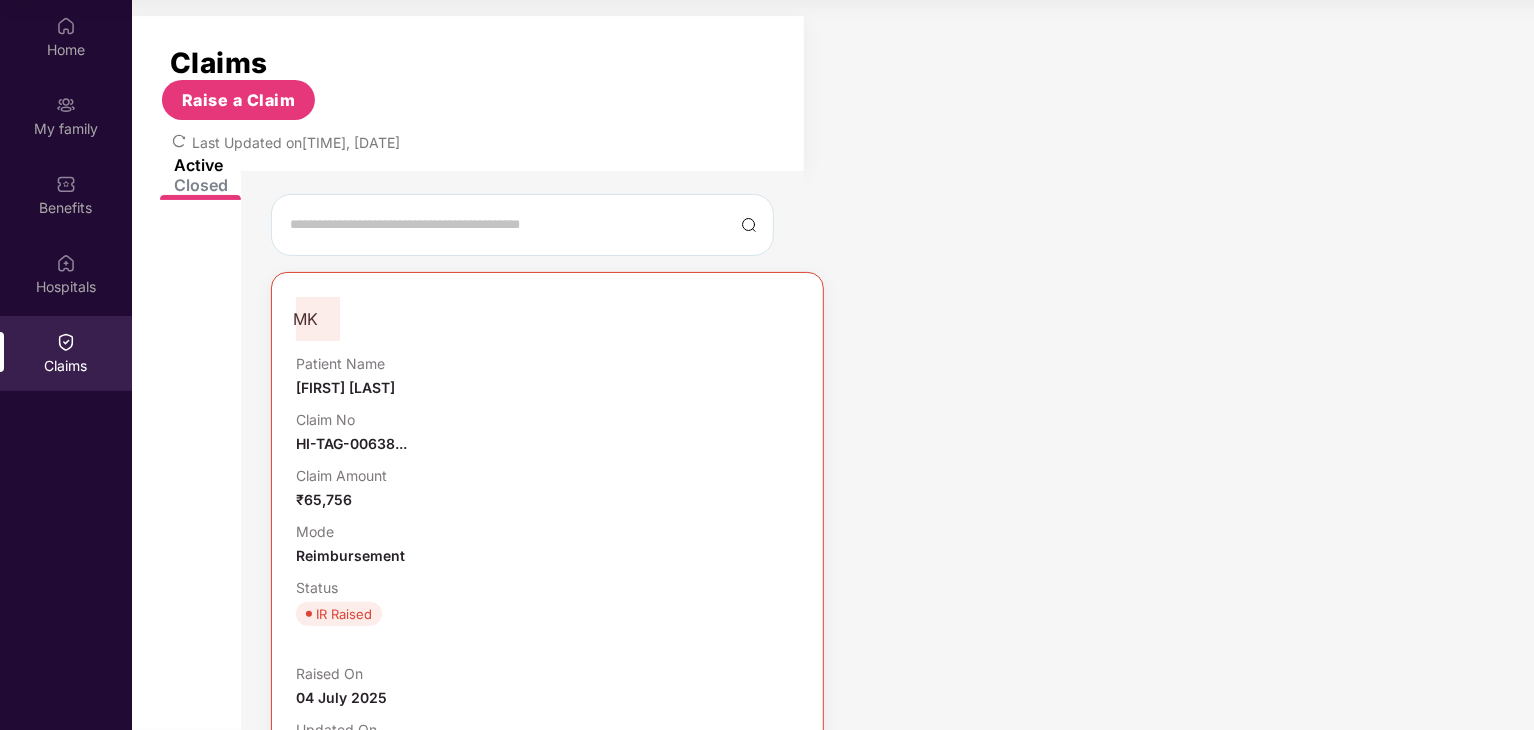 click on "Ticket No. - 155432" at bounding box center (459, 912) 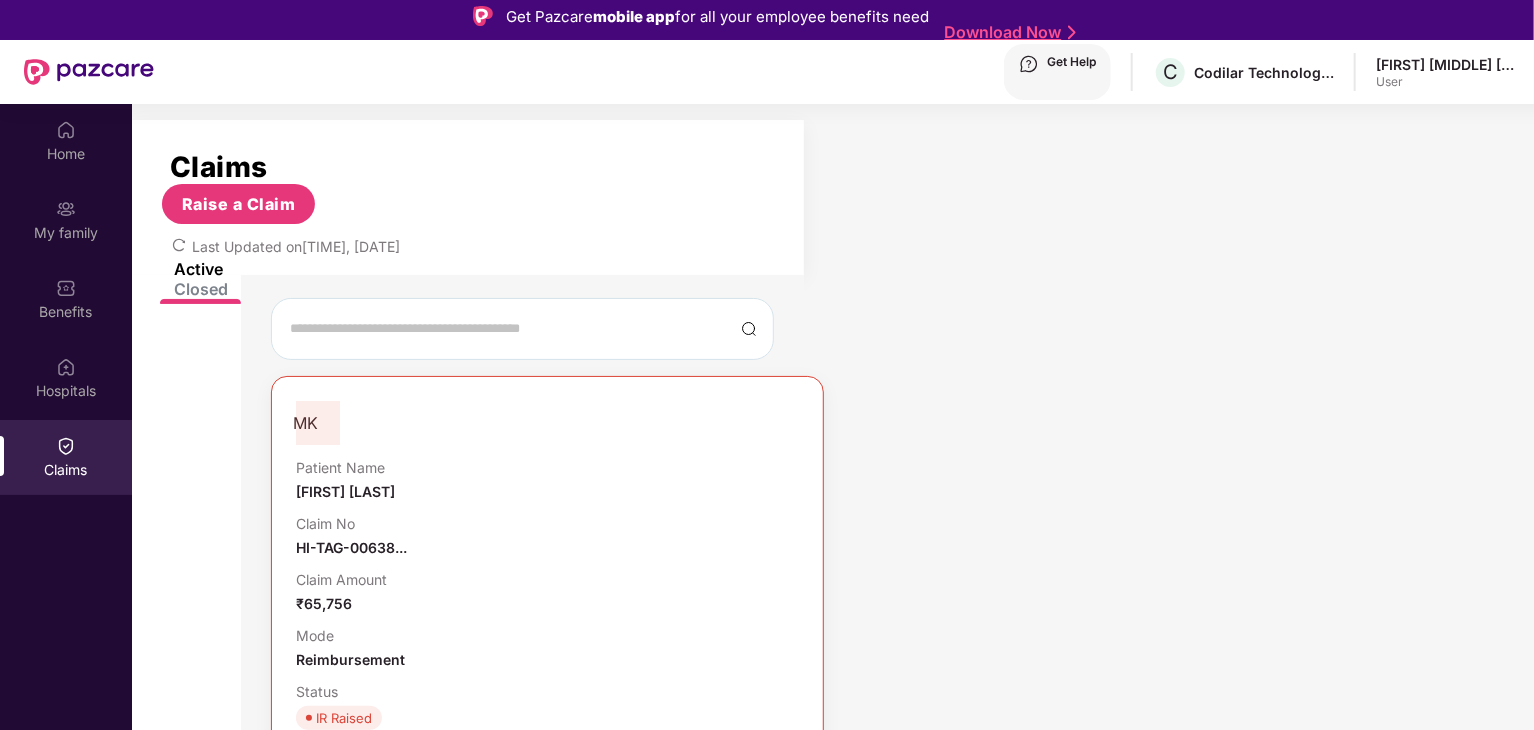 scroll, scrollTop: 0, scrollLeft: 0, axis: both 